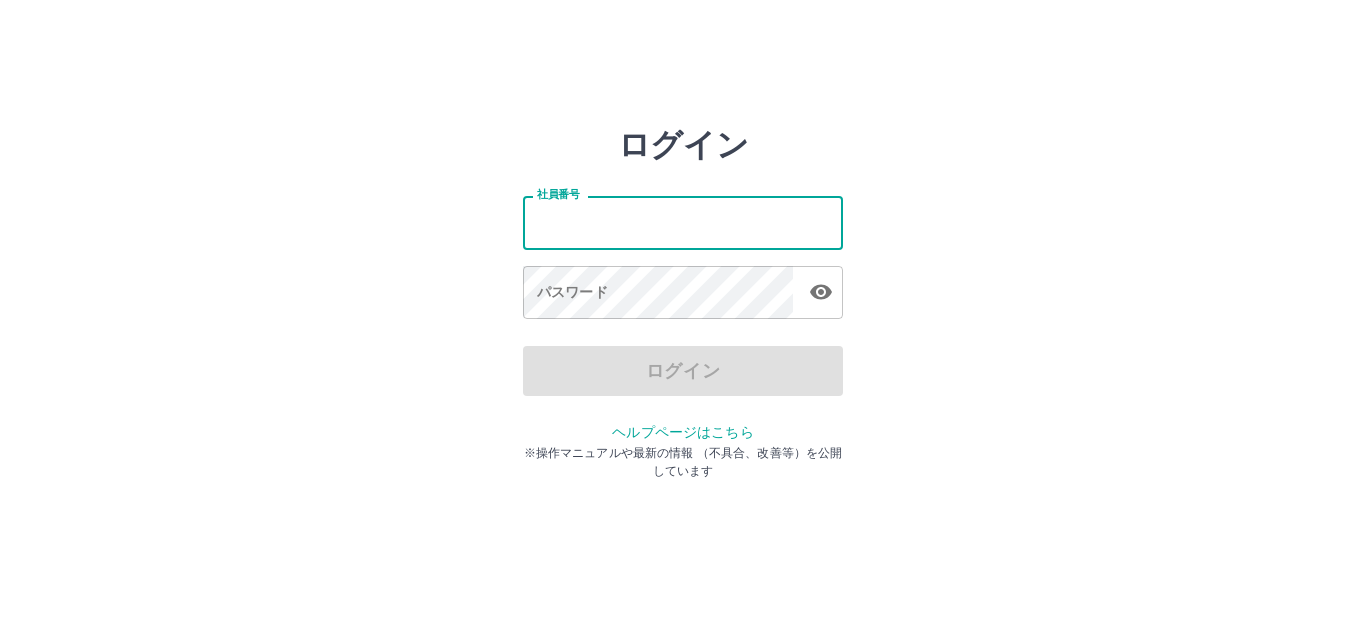 scroll, scrollTop: 0, scrollLeft: 0, axis: both 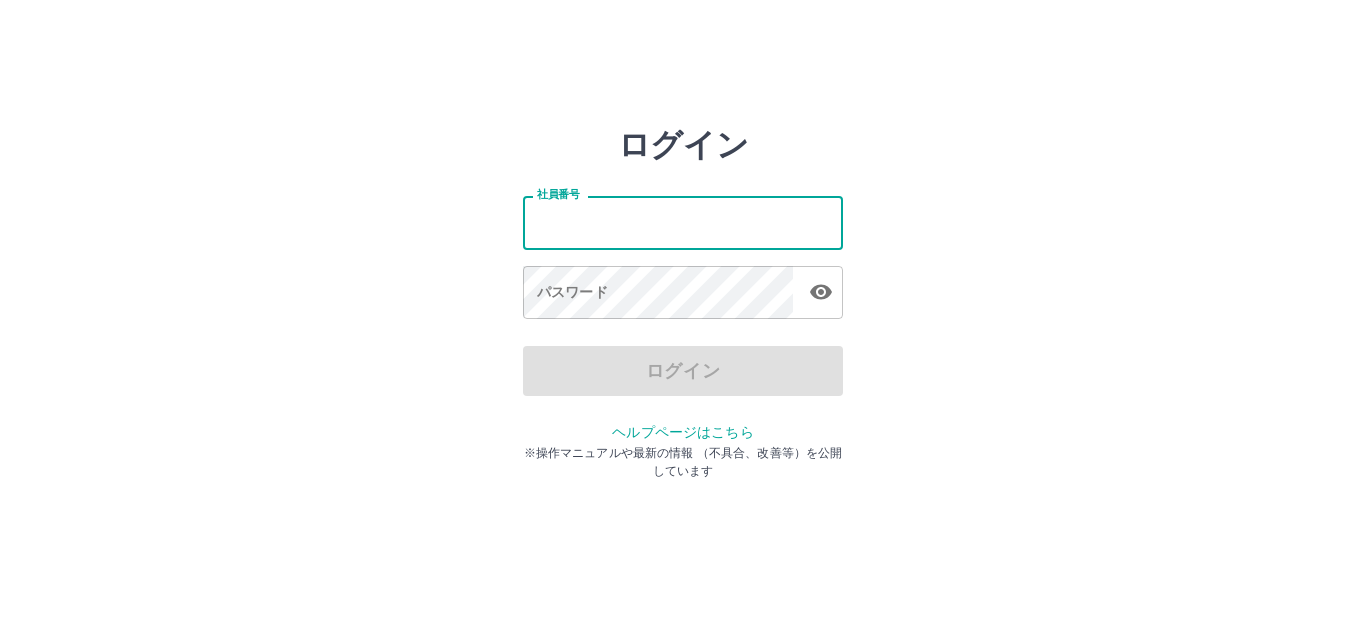 click on "社員番号" at bounding box center [683, 222] 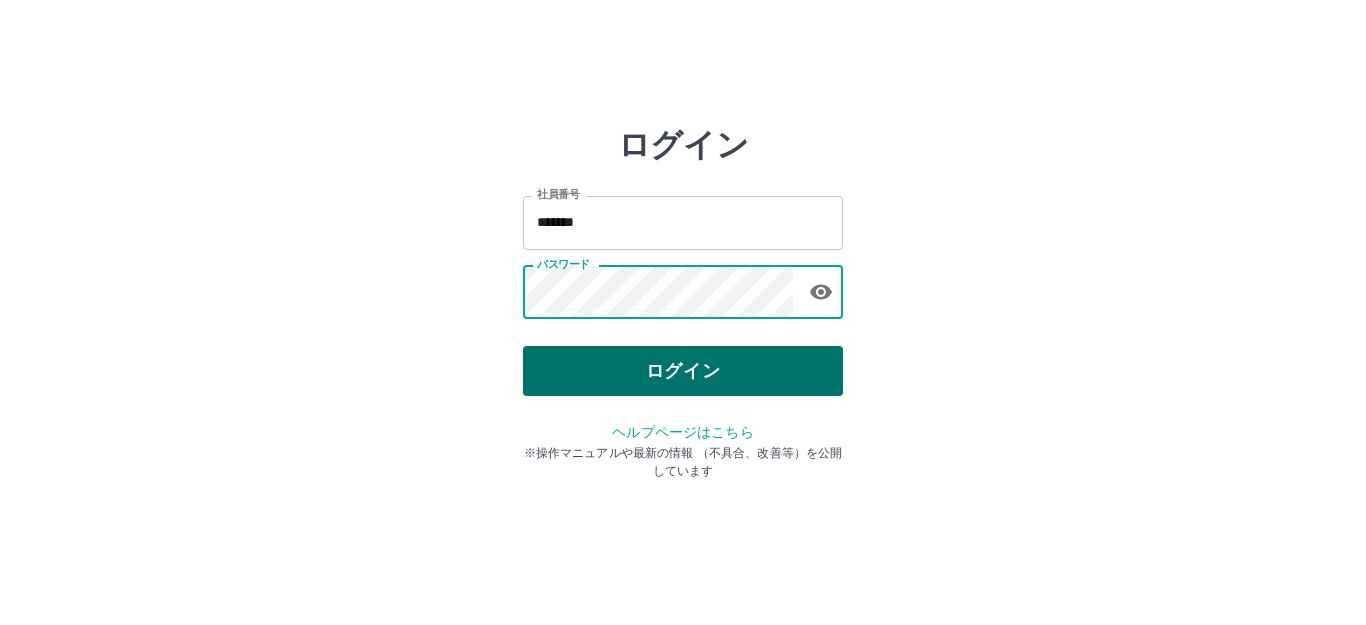 click on "ログイン" at bounding box center (683, 371) 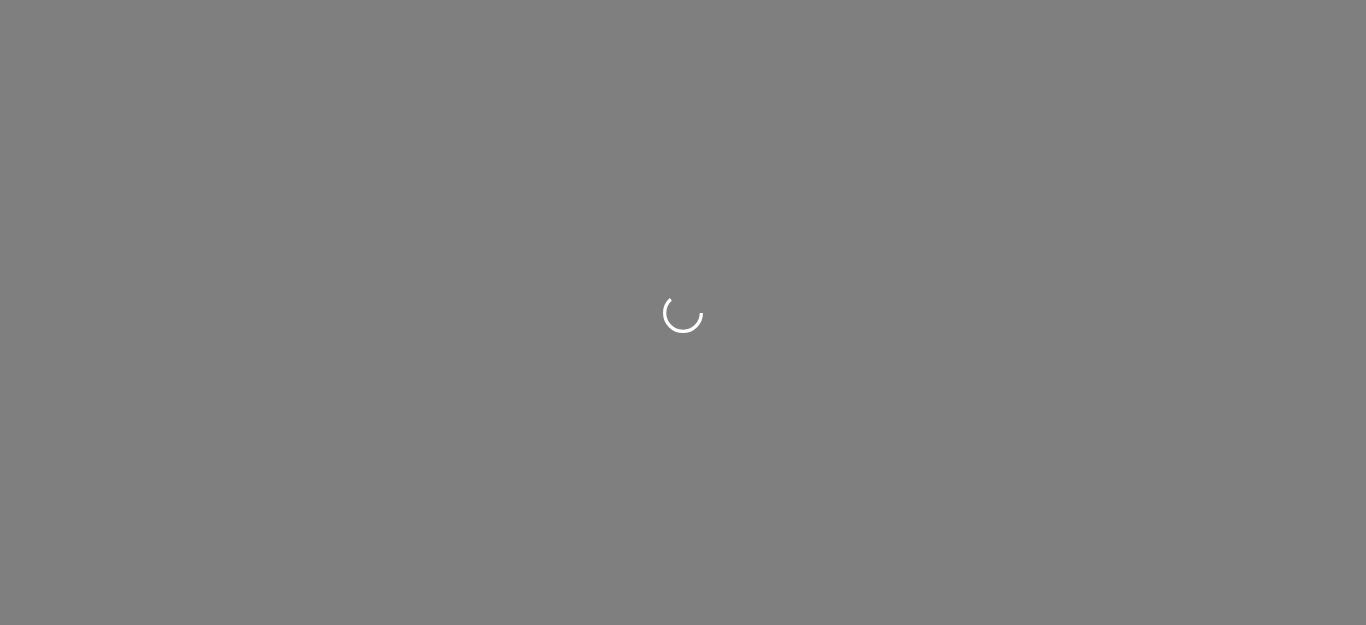 scroll, scrollTop: 0, scrollLeft: 0, axis: both 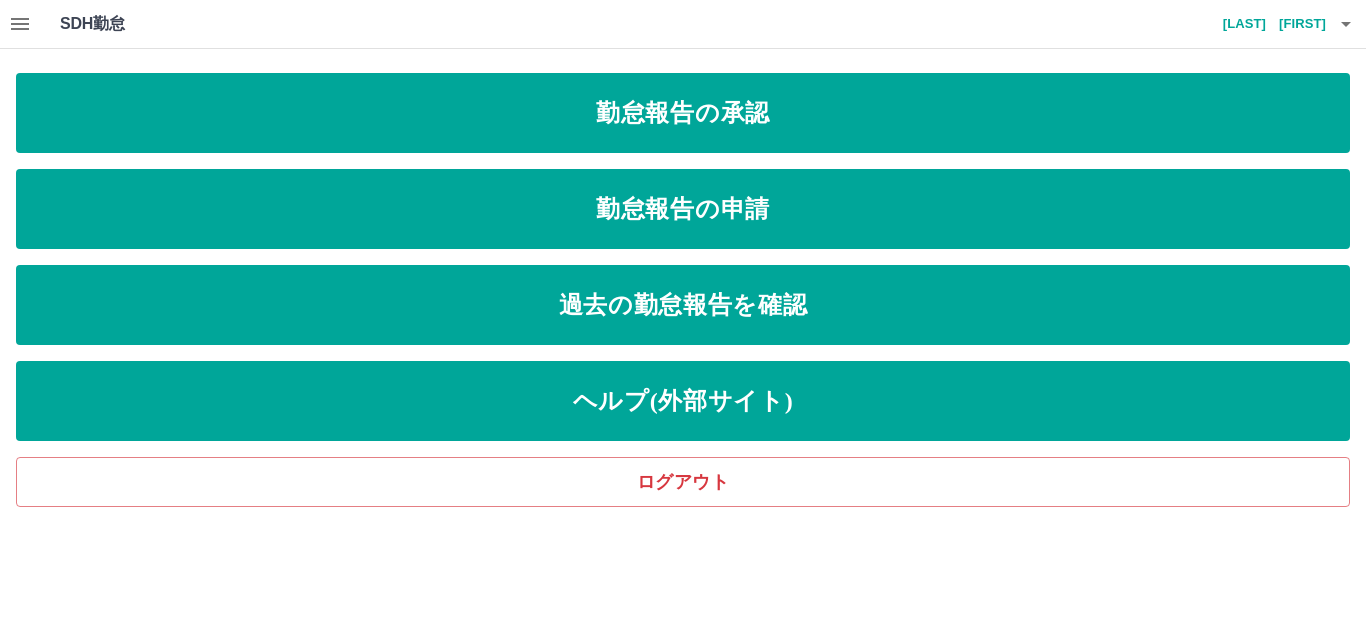 click 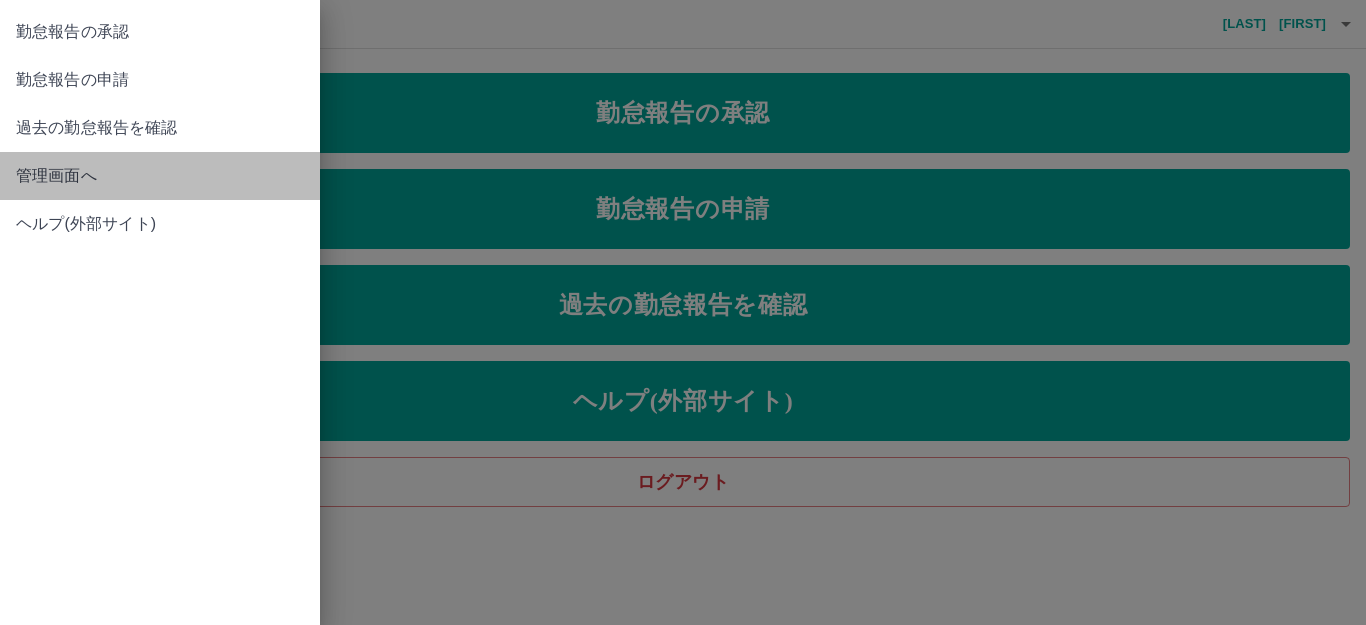 click on "管理画面へ" at bounding box center (160, 176) 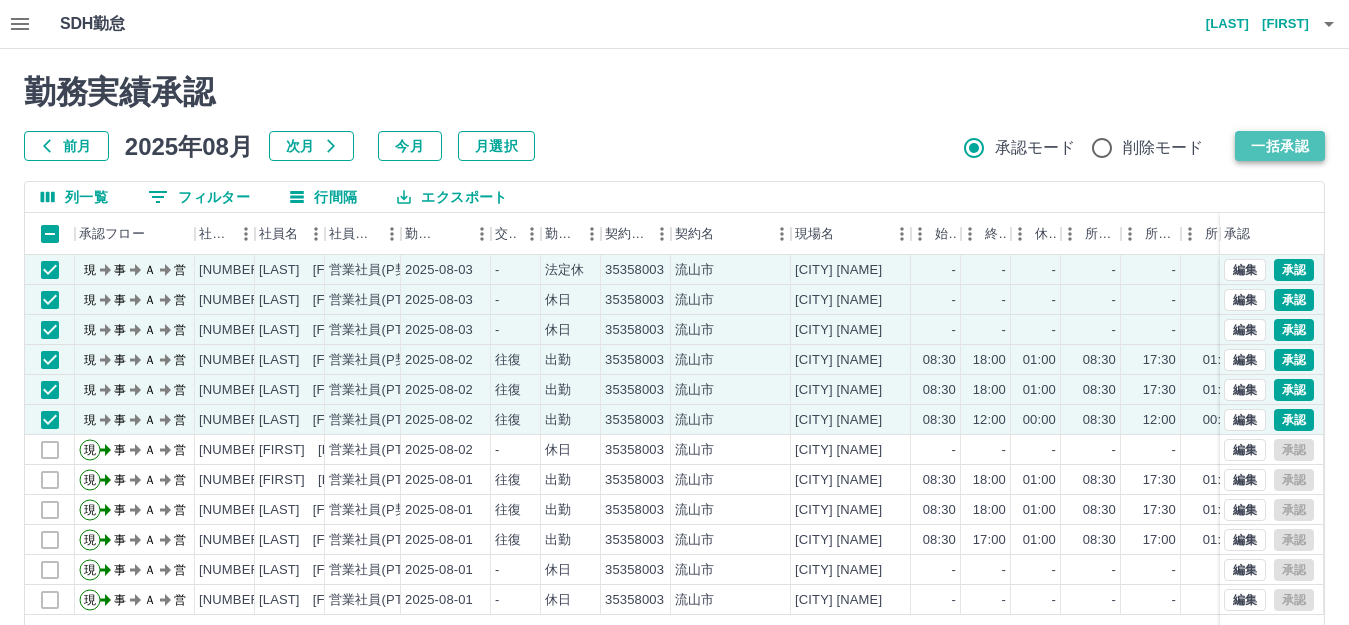 click on "一括承認" at bounding box center [1280, 146] 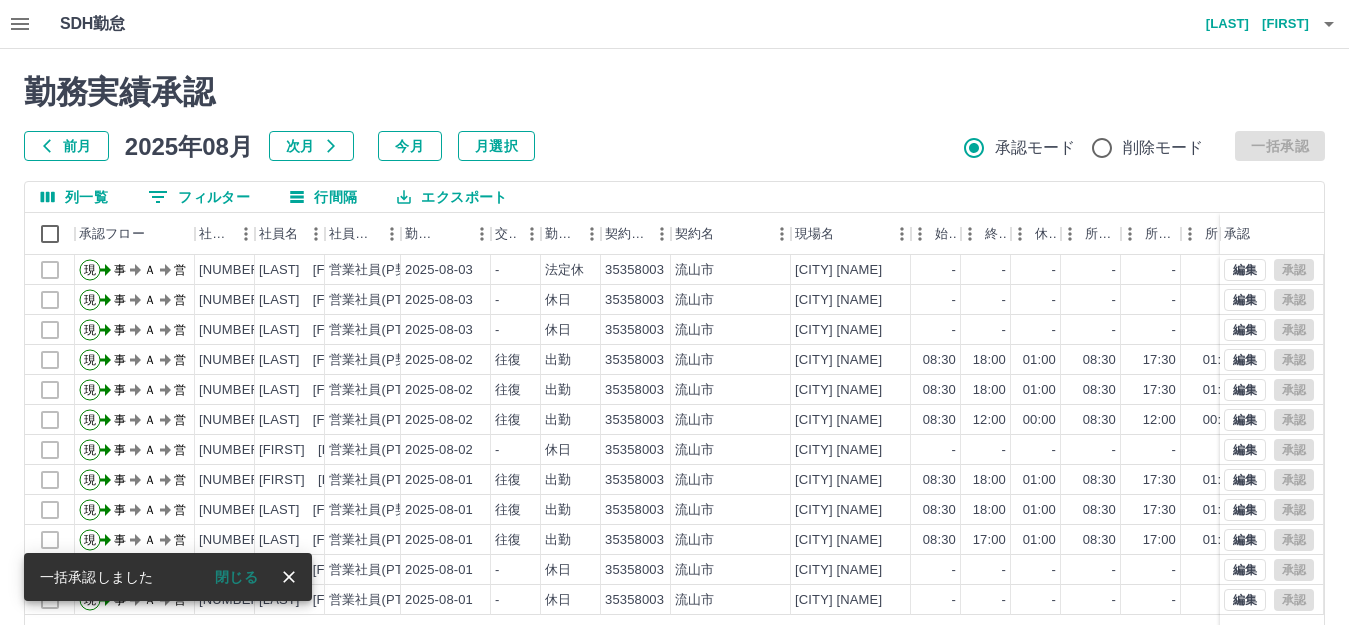 click at bounding box center (1329, 24) 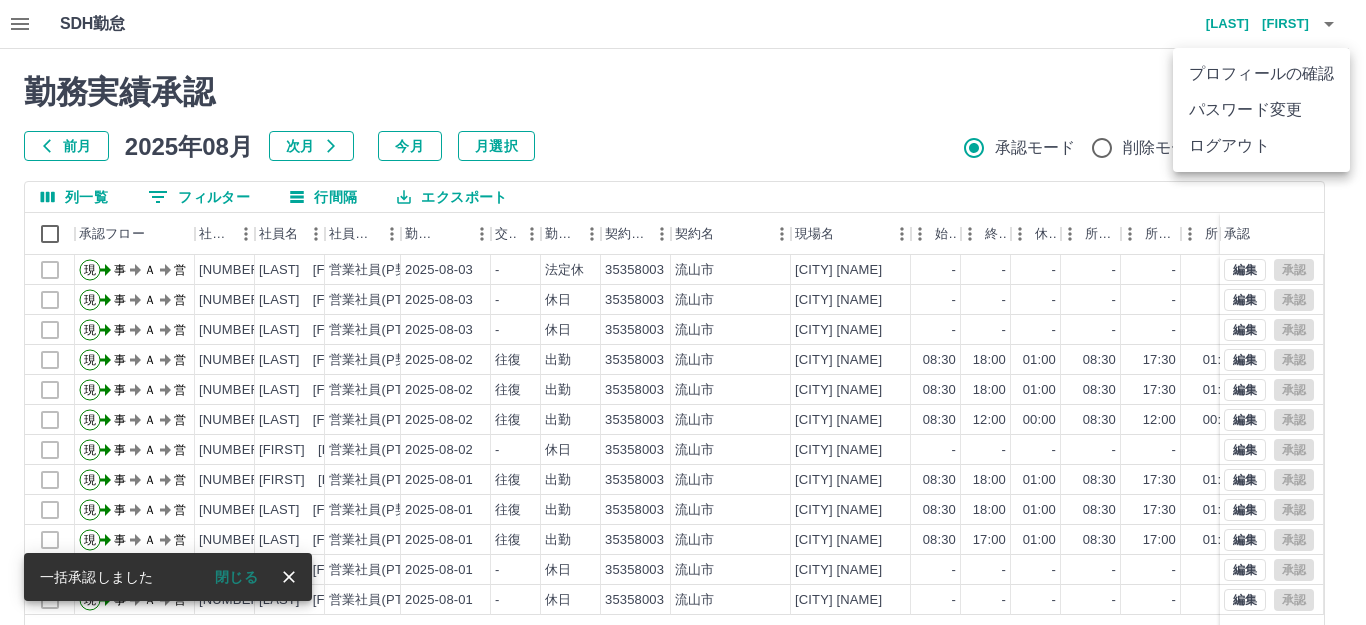 click on "ログアウト" at bounding box center (1261, 146) 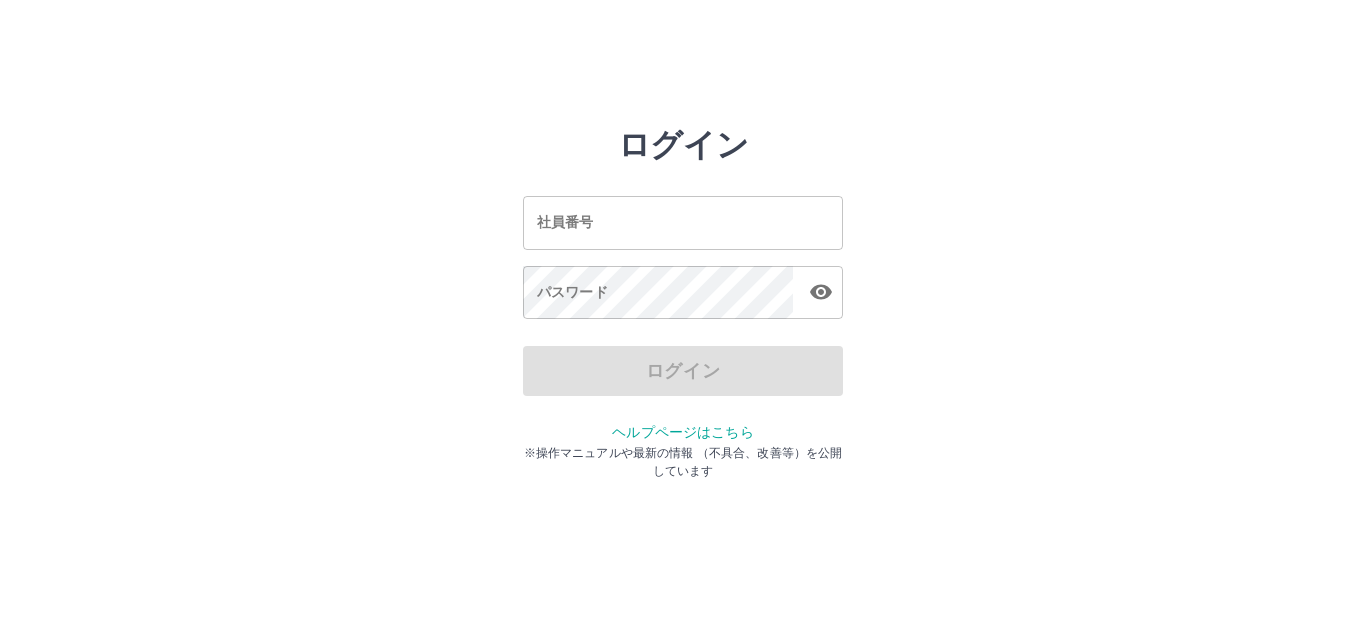 scroll, scrollTop: 0, scrollLeft: 0, axis: both 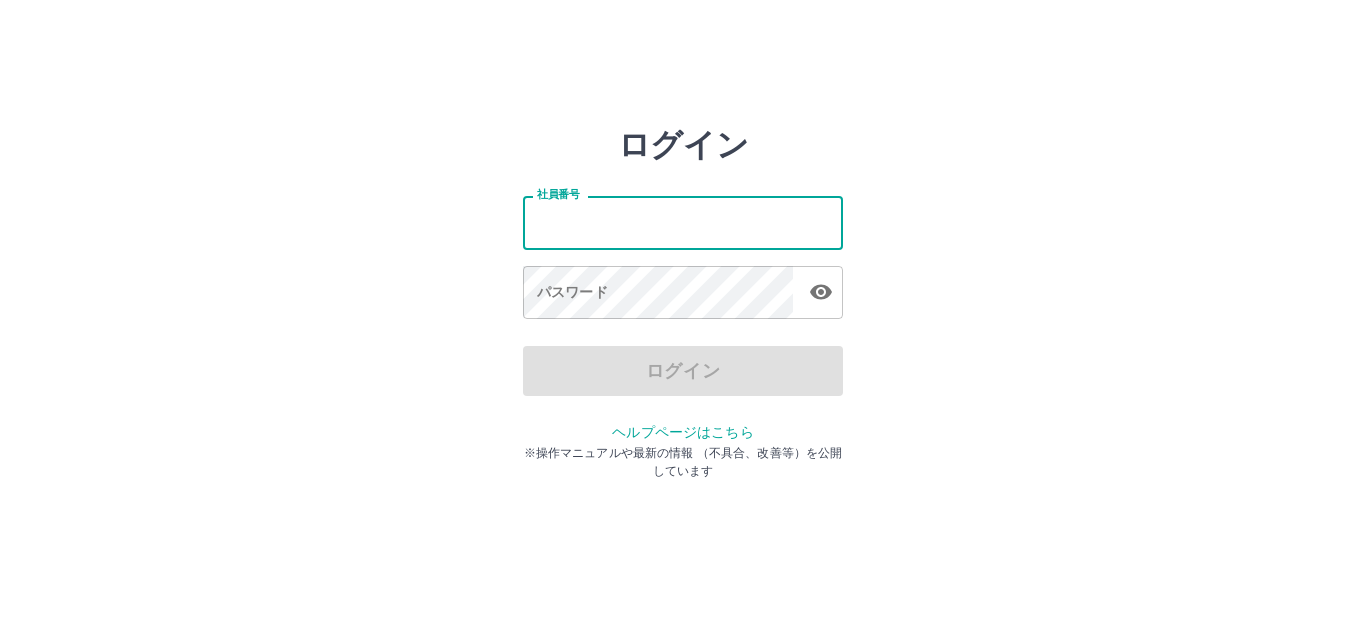 type on "*******" 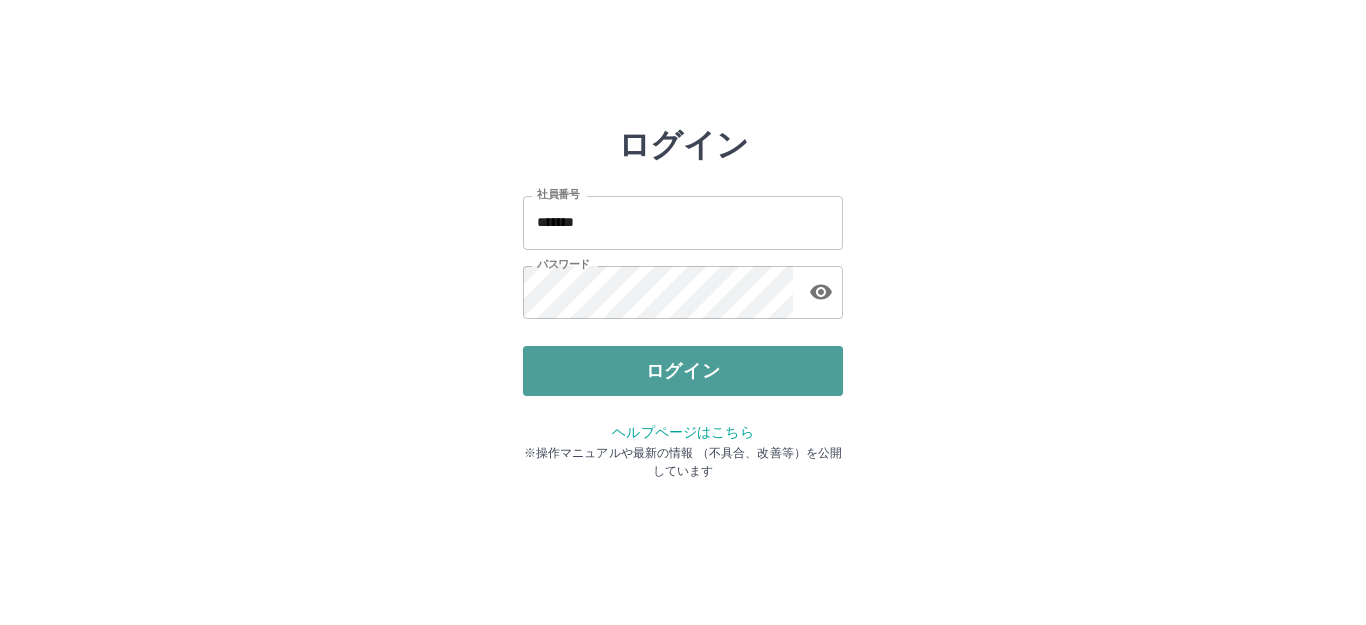 click on "ログイン" at bounding box center [683, 371] 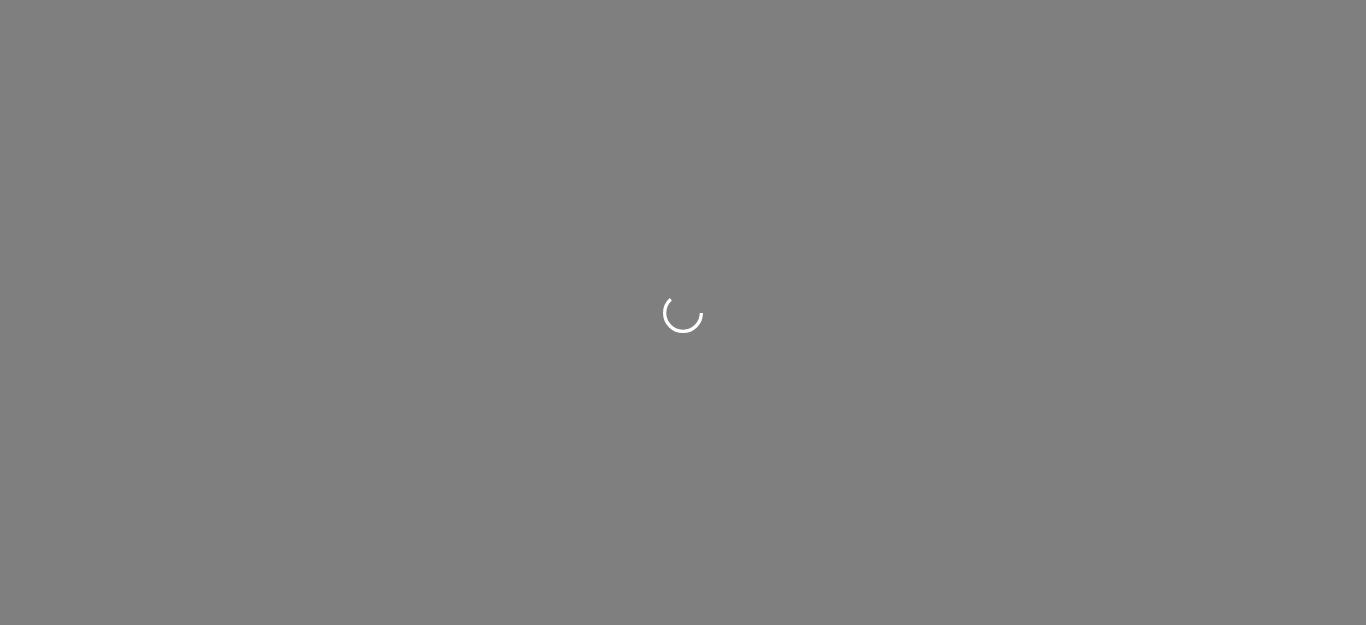 scroll, scrollTop: 0, scrollLeft: 0, axis: both 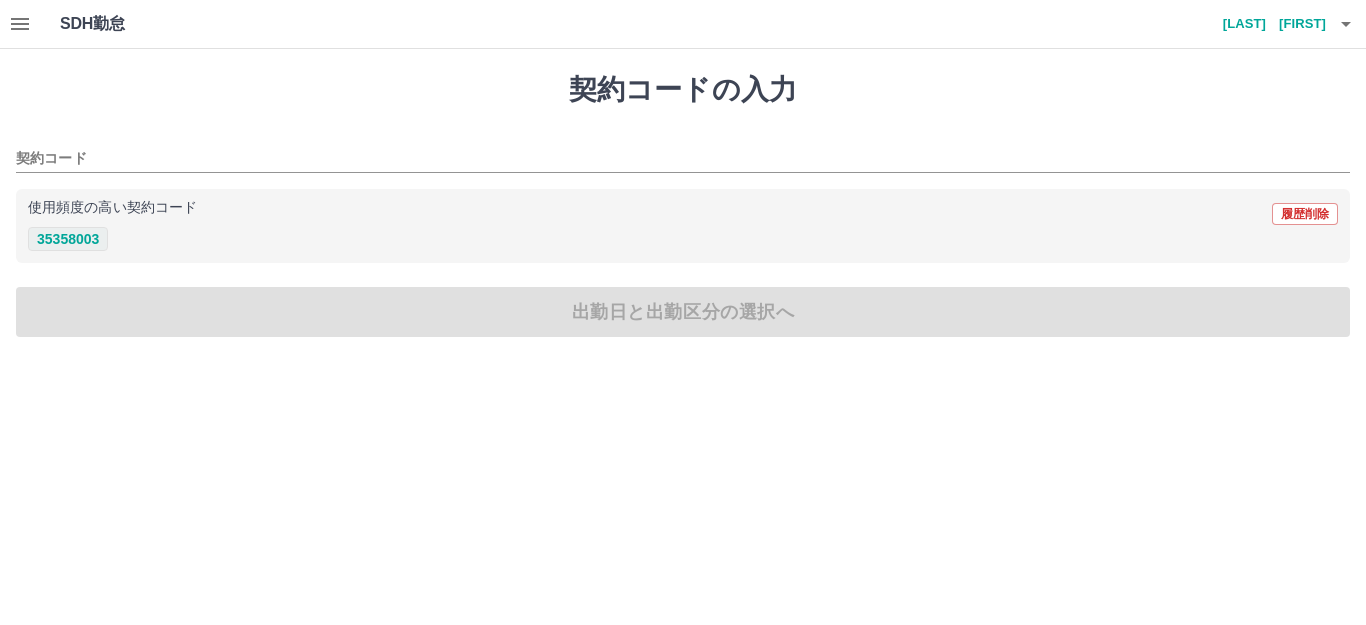 click on "35358003" at bounding box center [68, 239] 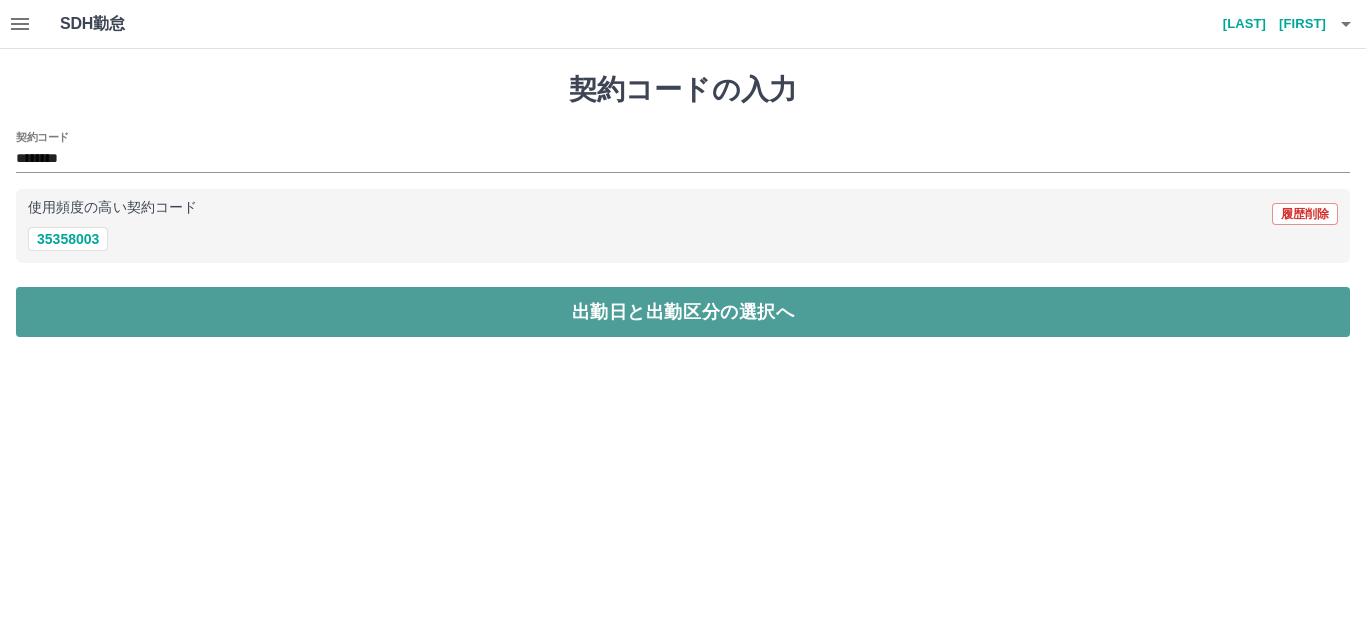 click on "出勤日と出勤区分の選択へ" at bounding box center (683, 312) 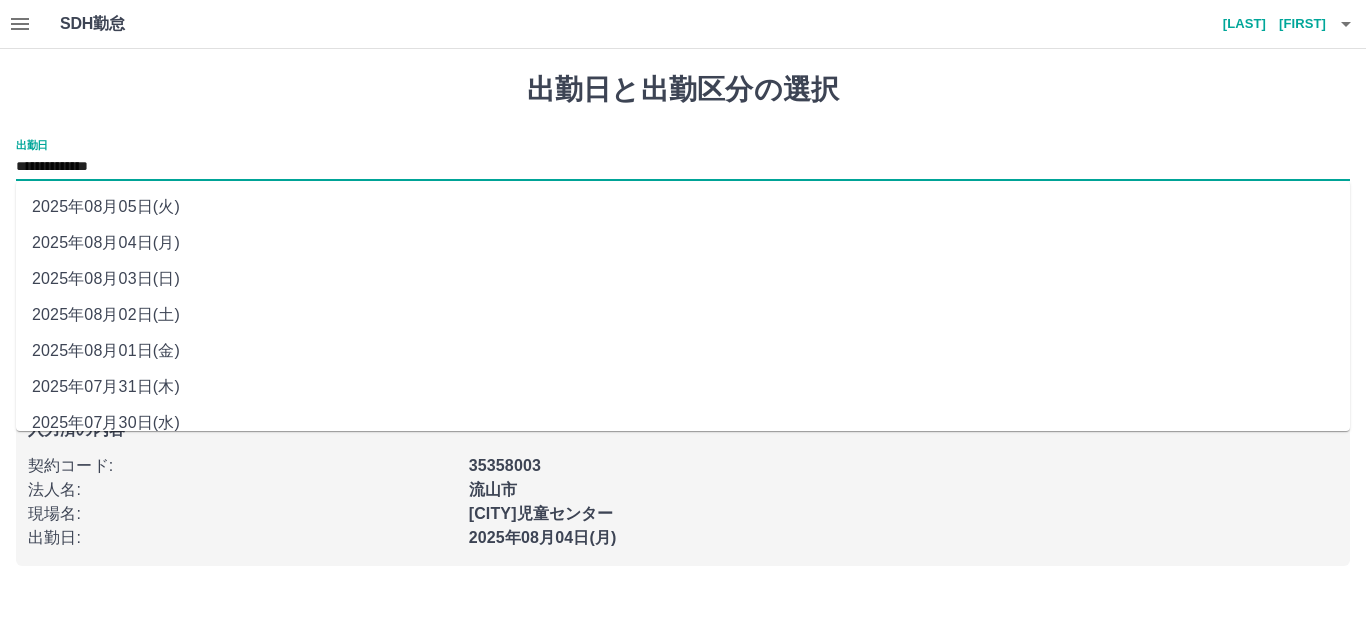 click on "**********" at bounding box center (683, 167) 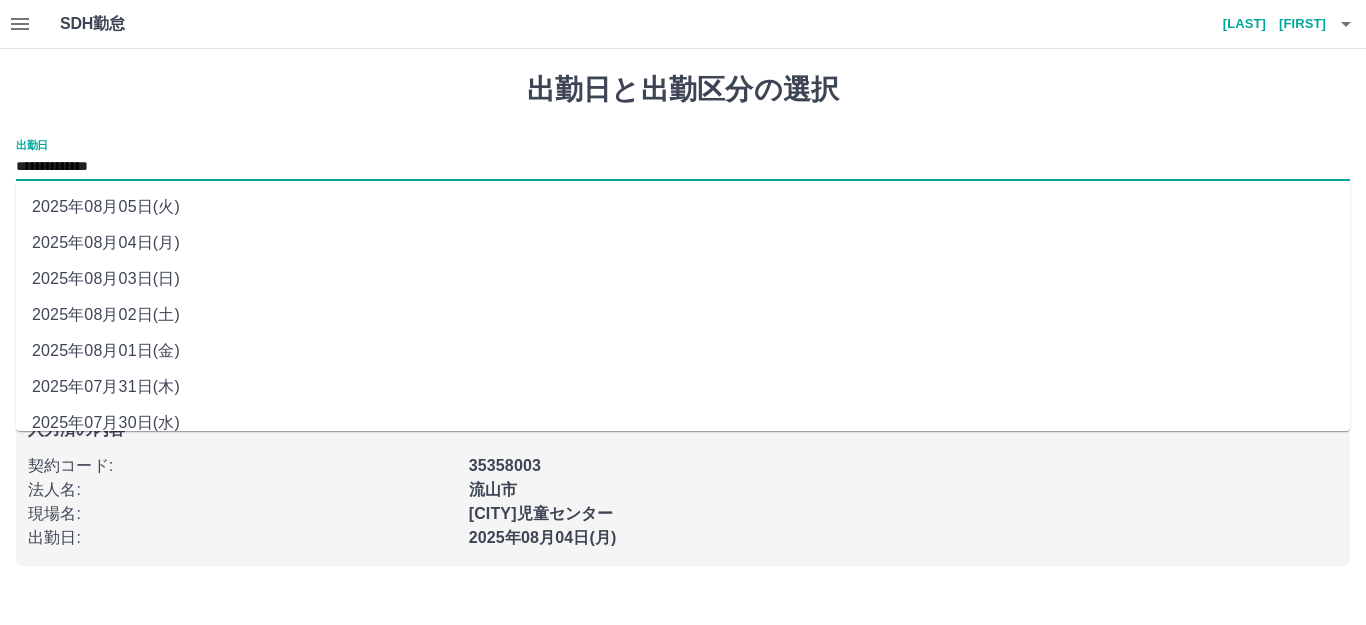 click on "2025年08月03日(日)" at bounding box center [683, 279] 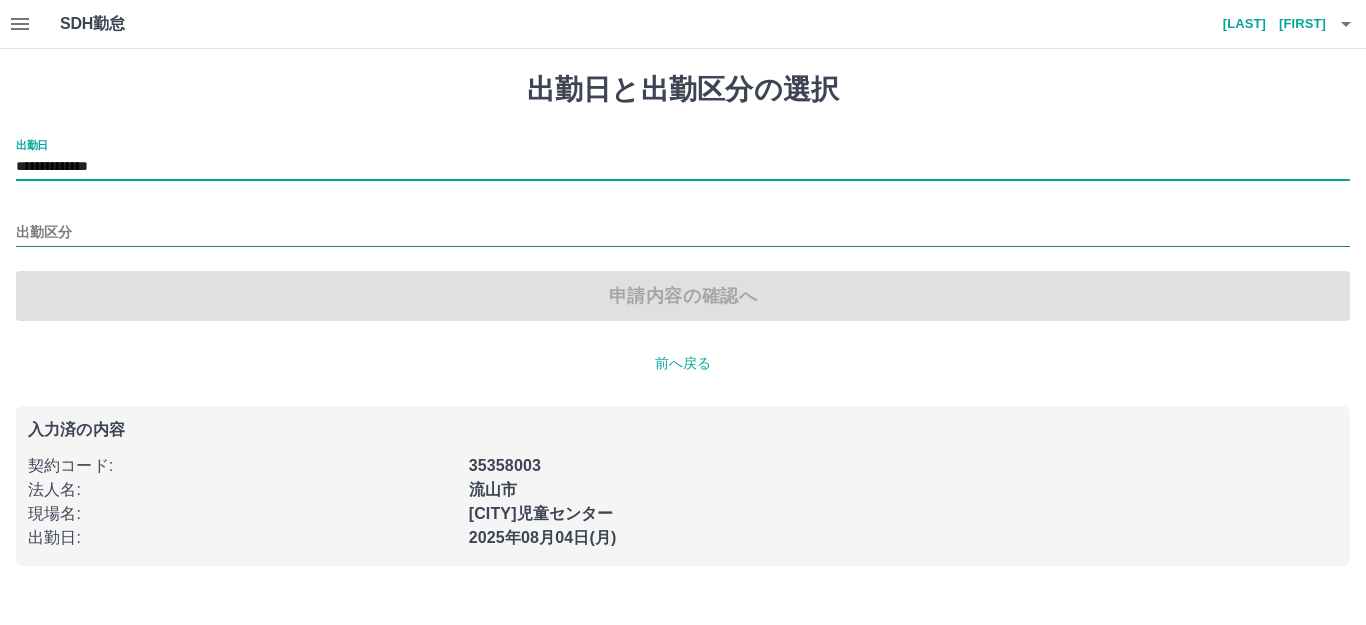 click on "出勤区分" at bounding box center (683, 233) 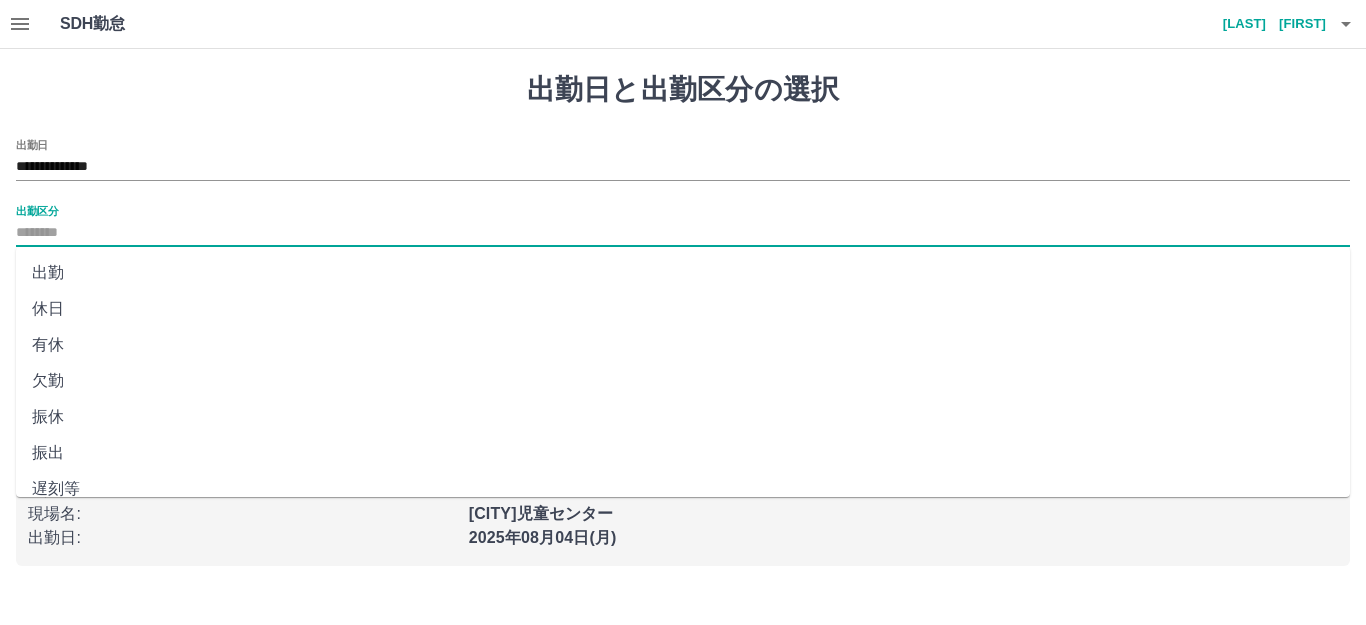click on "休日" at bounding box center (683, 309) 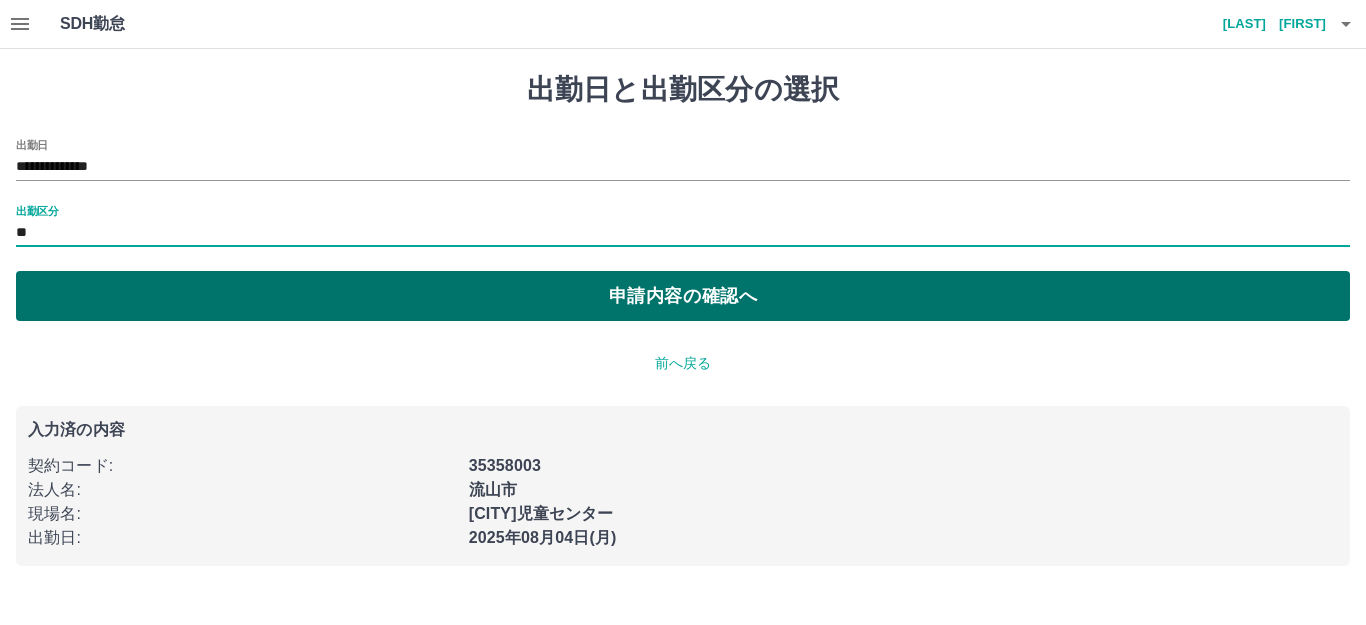 click on "申請内容の確認へ" at bounding box center (683, 296) 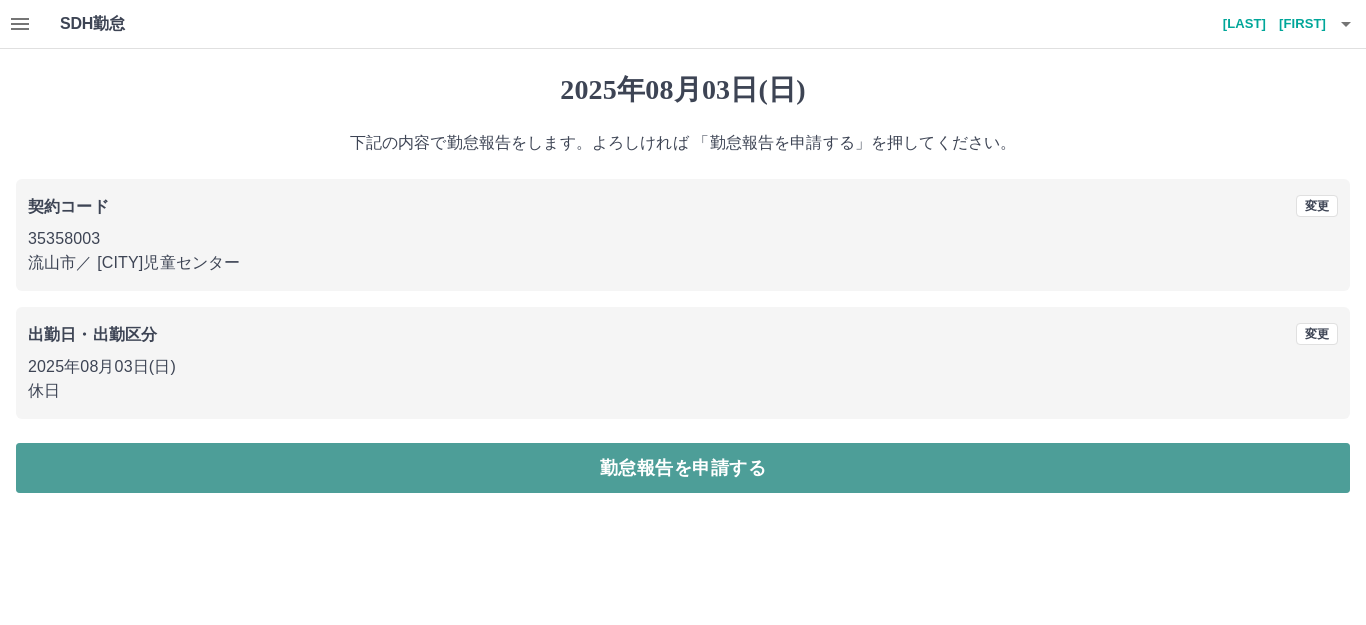 click on "勤怠報告を申請する" at bounding box center (683, 468) 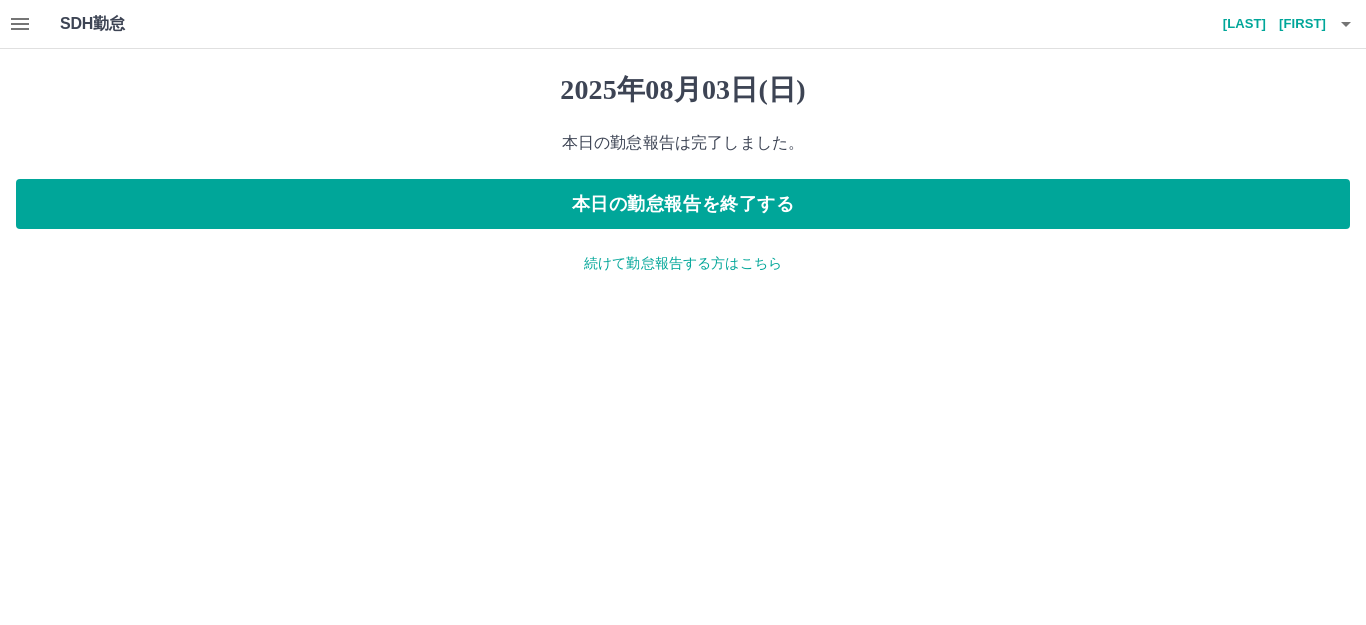 click on "続けて勤怠報告する方はこちら" at bounding box center (683, 263) 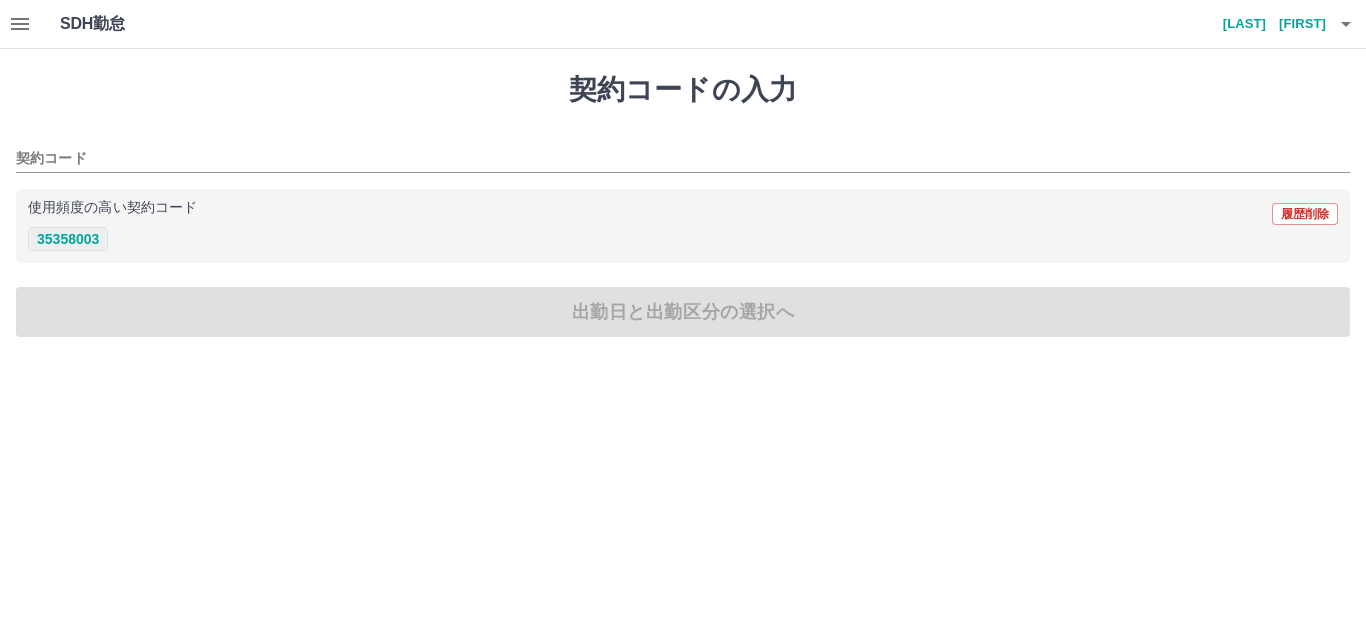 click on "35358003" at bounding box center [68, 239] 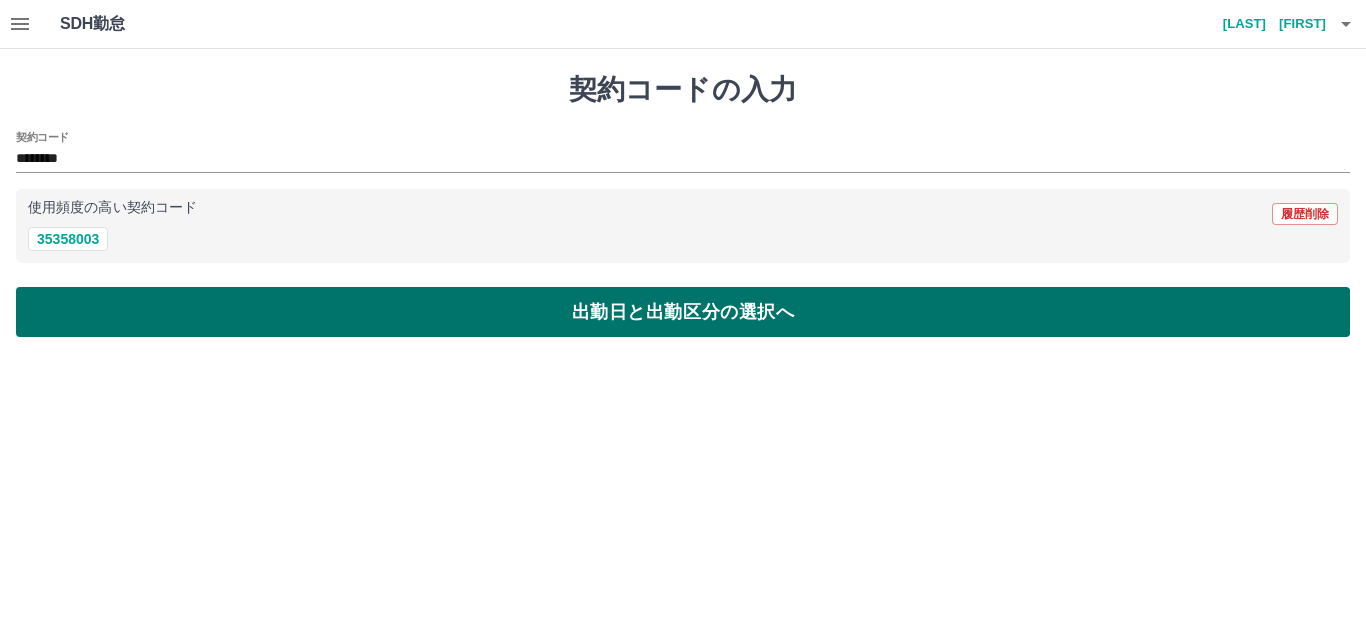 click on "出勤日と出勤区分の選択へ" at bounding box center (683, 312) 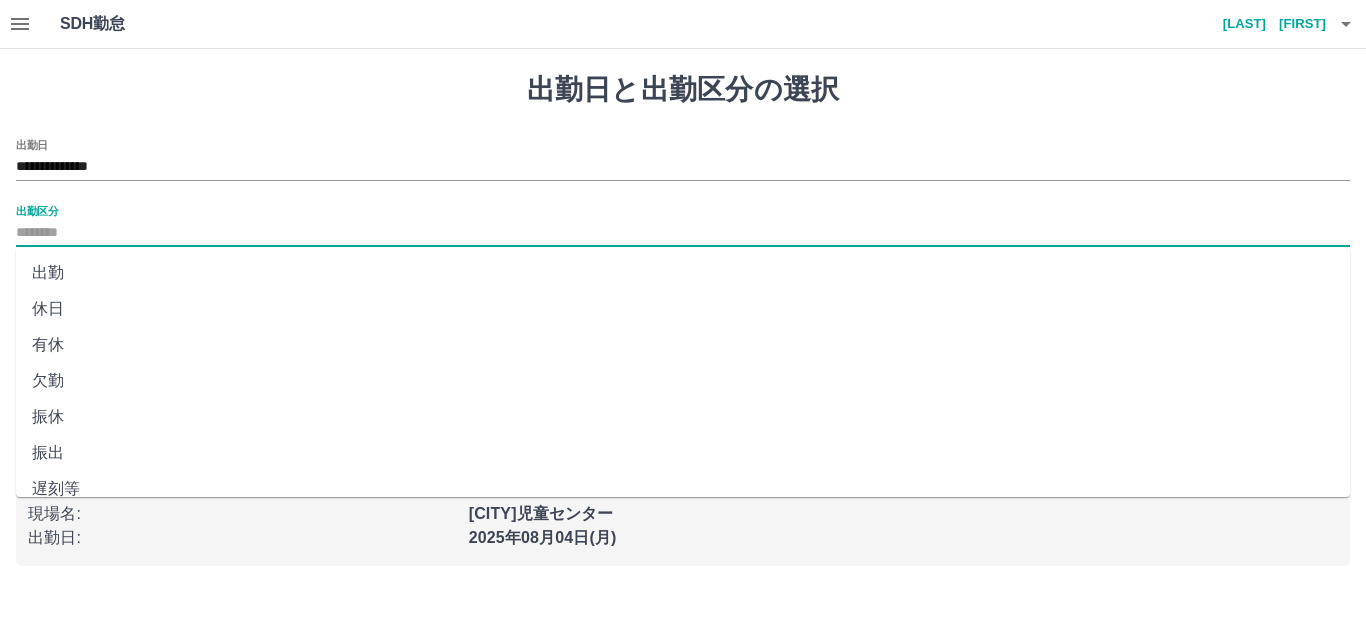 click on "出勤区分" at bounding box center (683, 233) 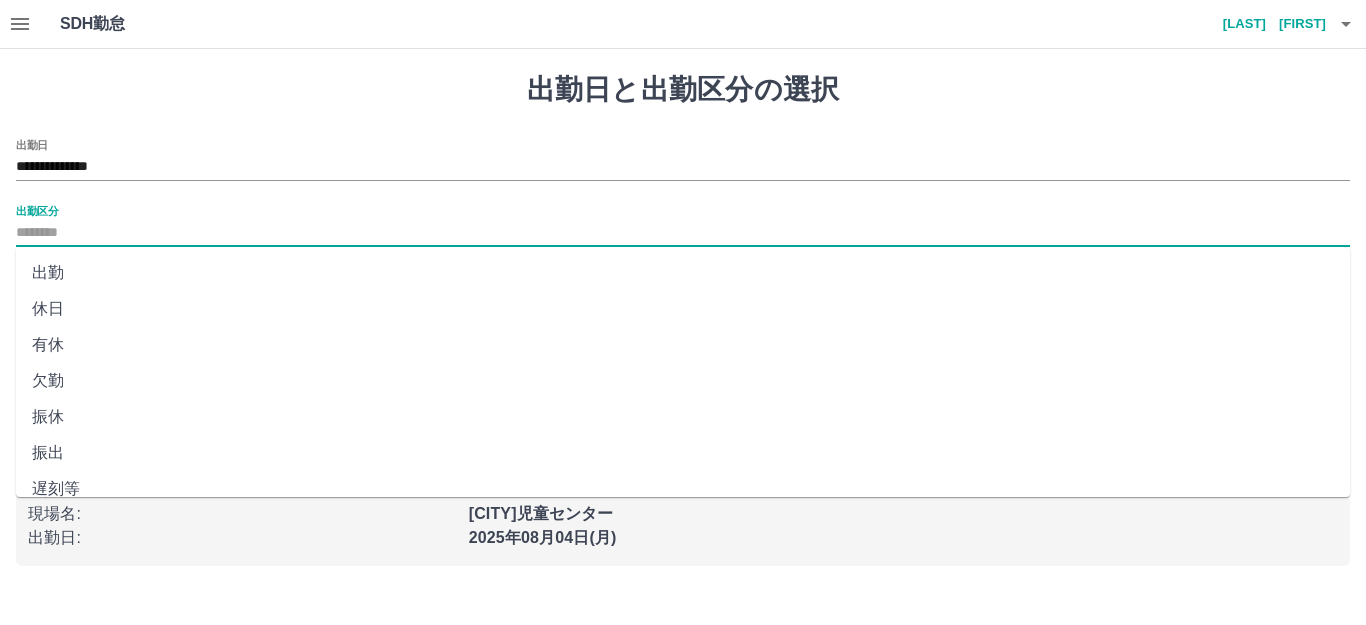 click on "休日" at bounding box center (683, 309) 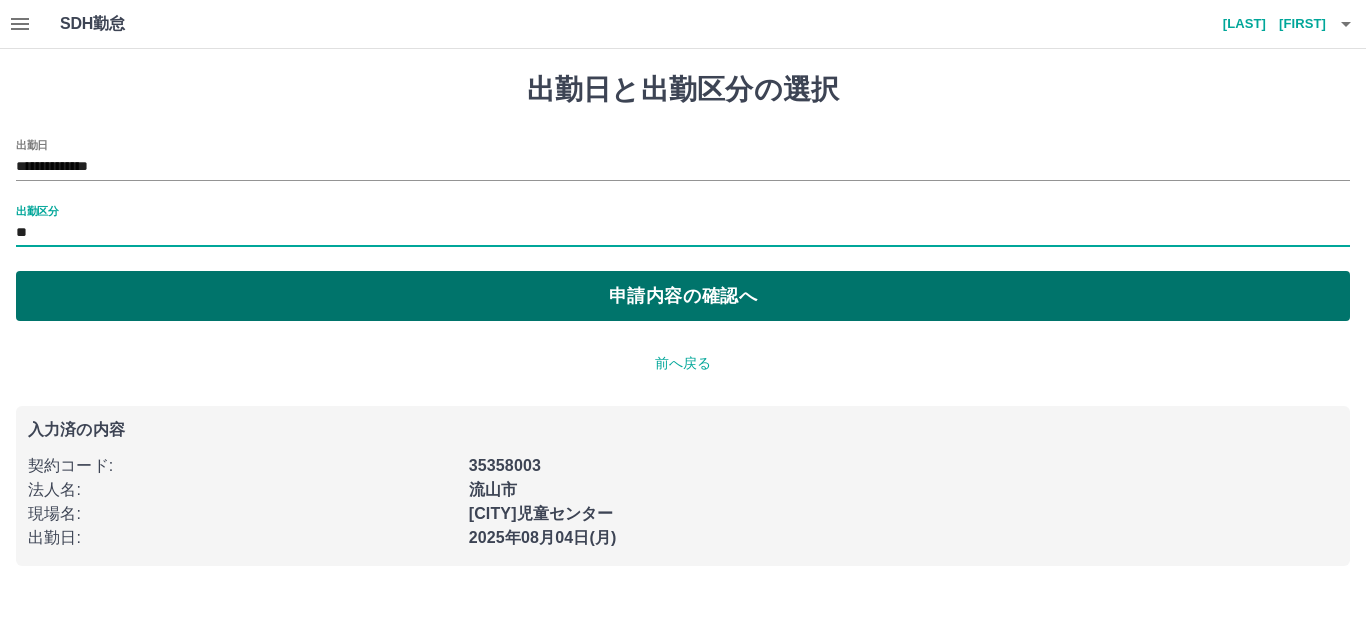click on "申請内容の確認へ" at bounding box center [683, 296] 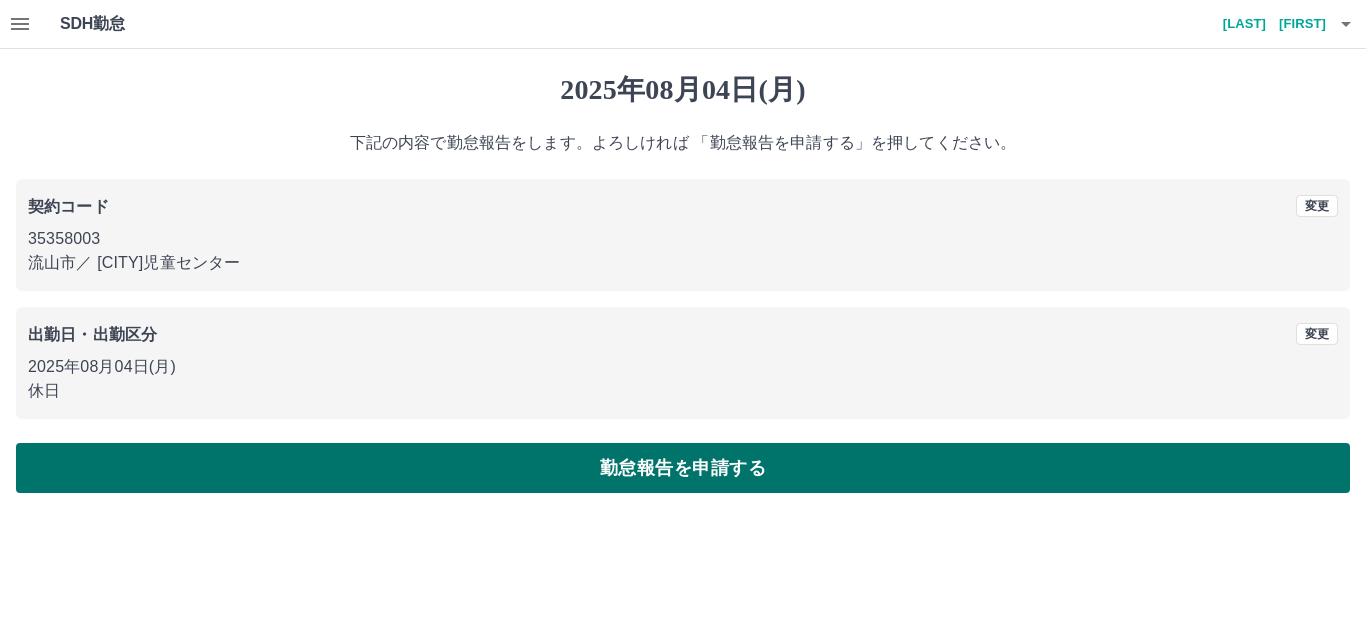 click on "勤怠報告を申請する" at bounding box center [683, 468] 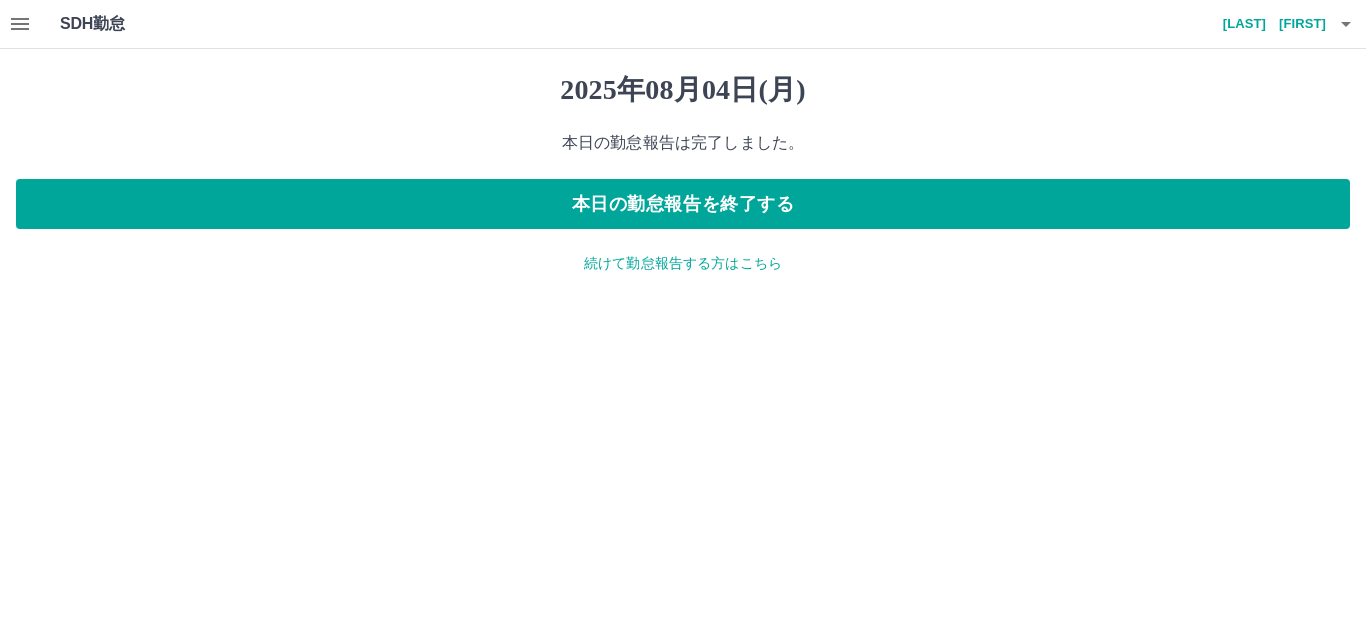 click on "続けて勤怠報告する方はこちら" at bounding box center (683, 263) 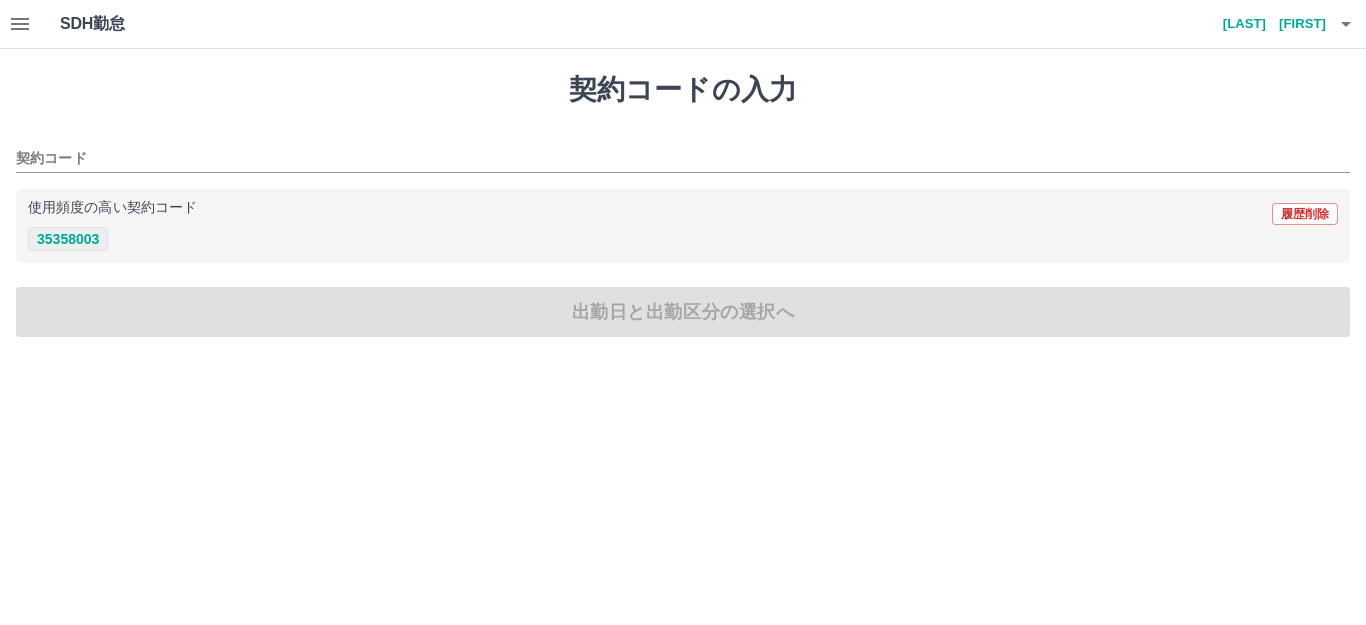 click on "35358003" at bounding box center (68, 239) 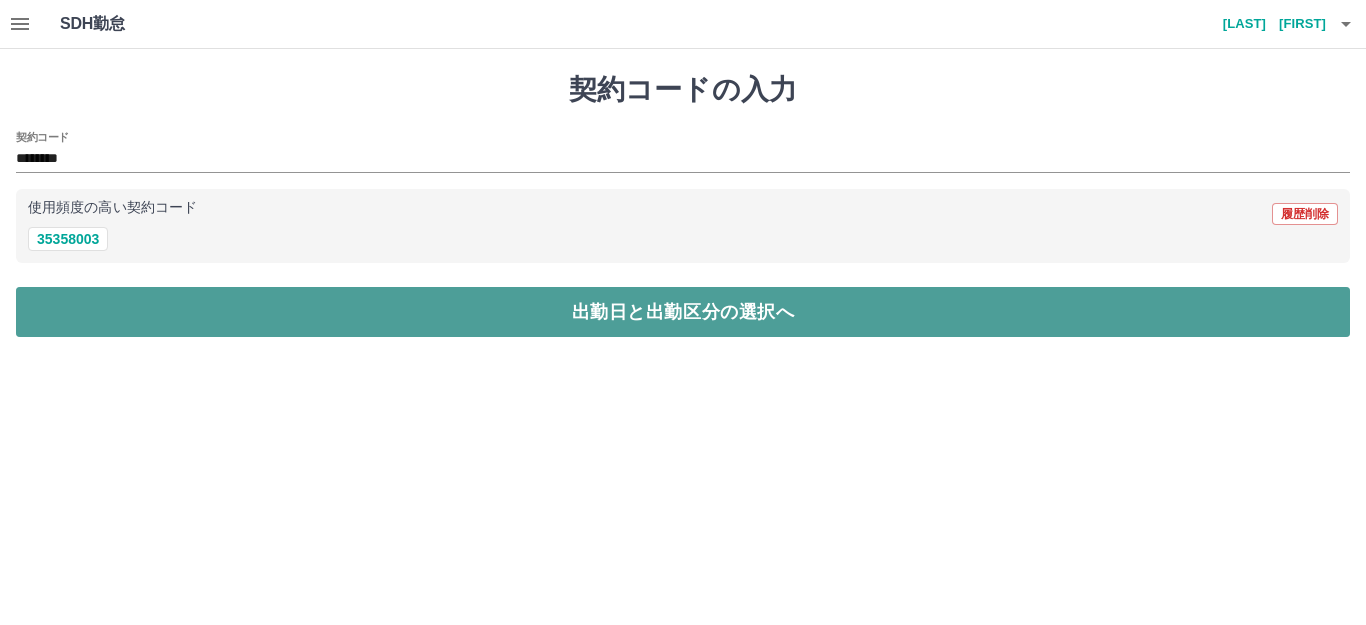 click on "出勤日と出勤区分の選択へ" at bounding box center (683, 312) 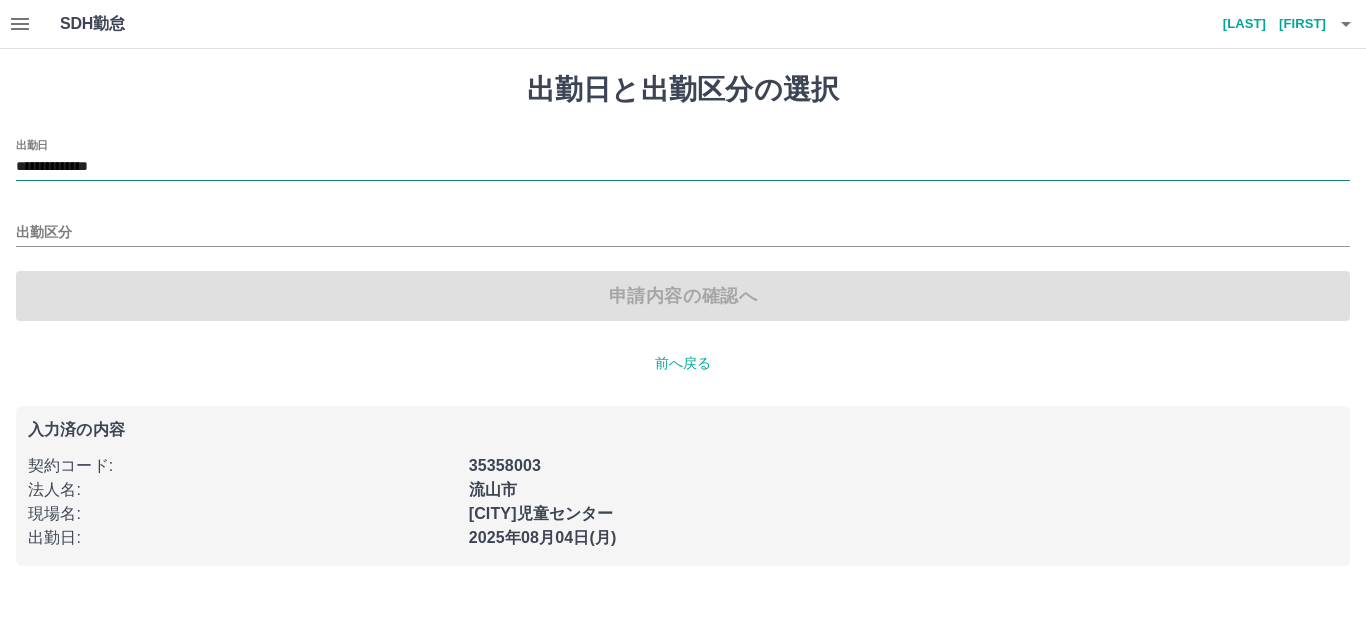 click on "**********" at bounding box center [683, 167] 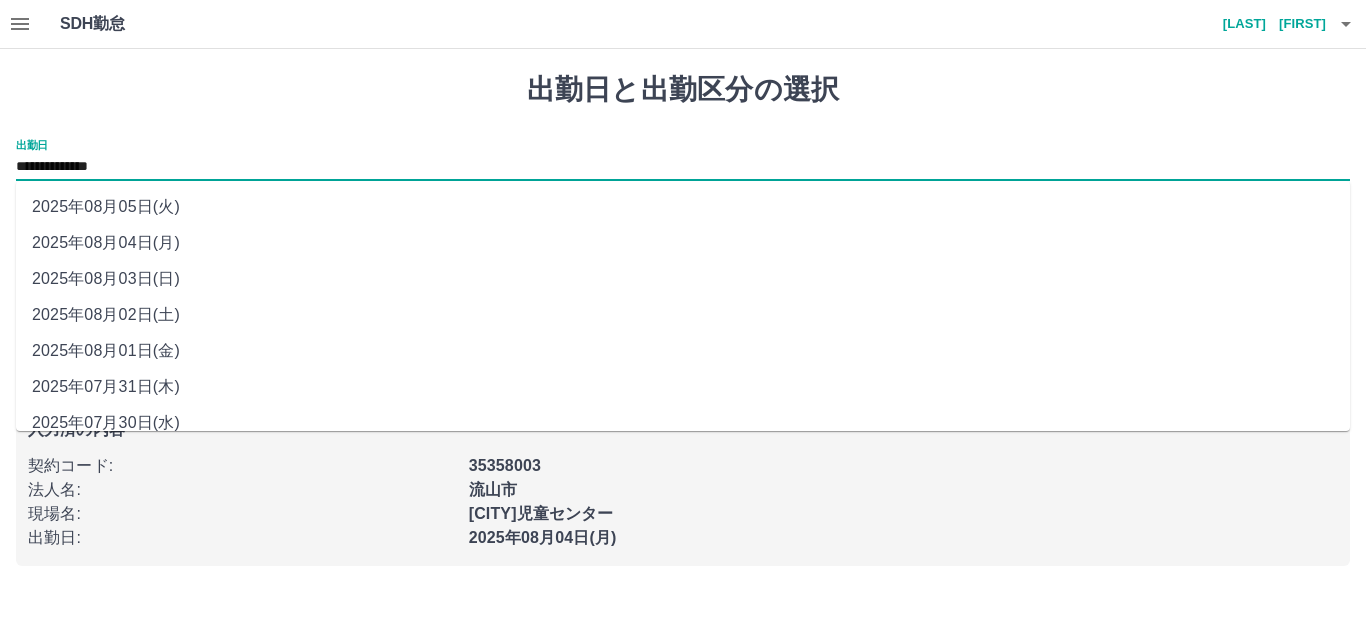 click on "2025年08月05日(火)" at bounding box center [683, 207] 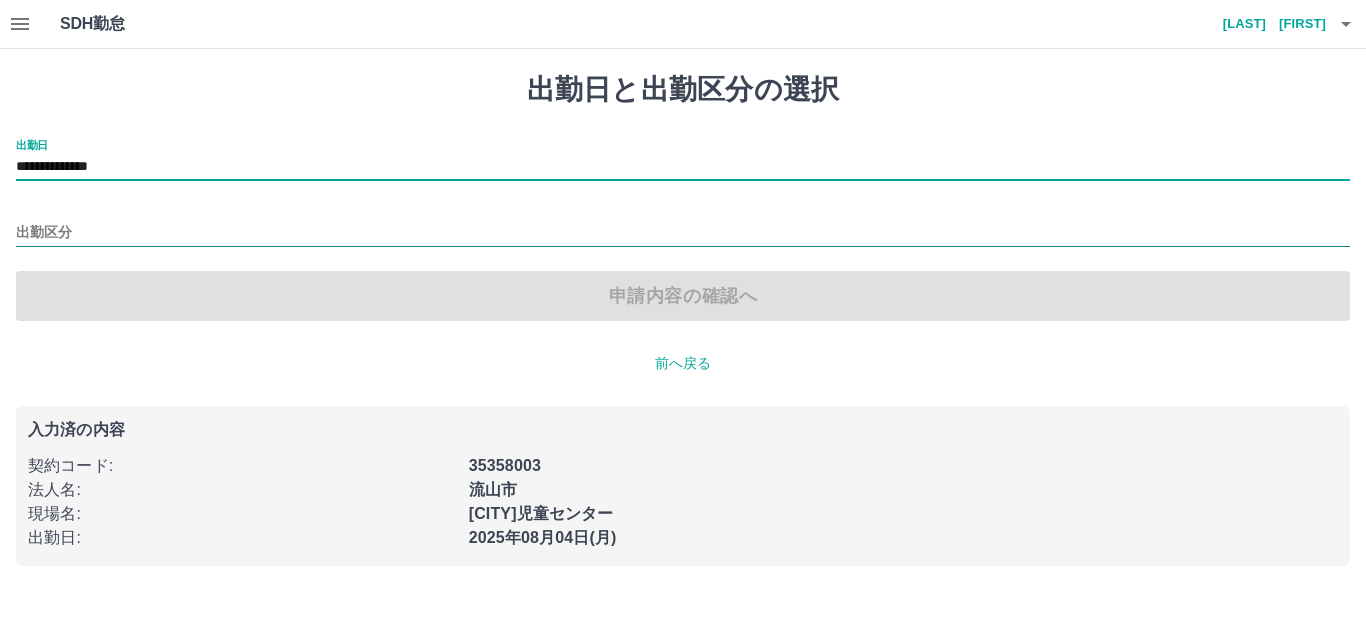 click on "出勤区分" at bounding box center (683, 233) 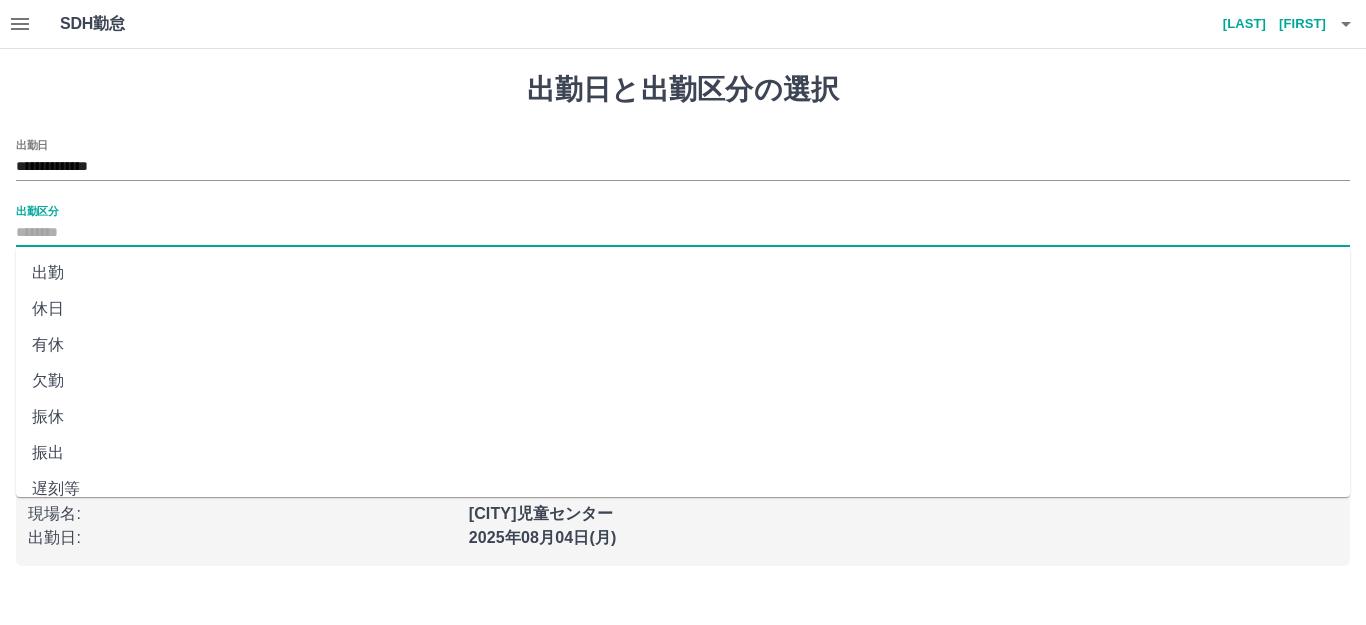 click on "休日" at bounding box center (683, 309) 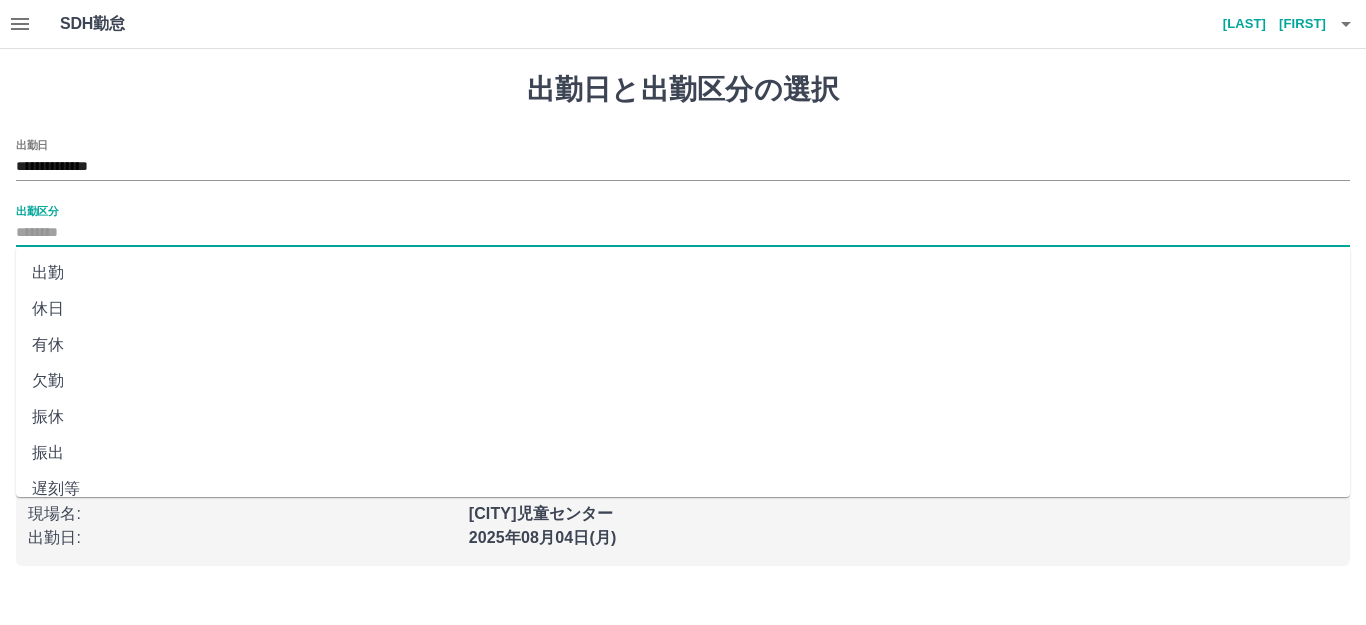 type on "**" 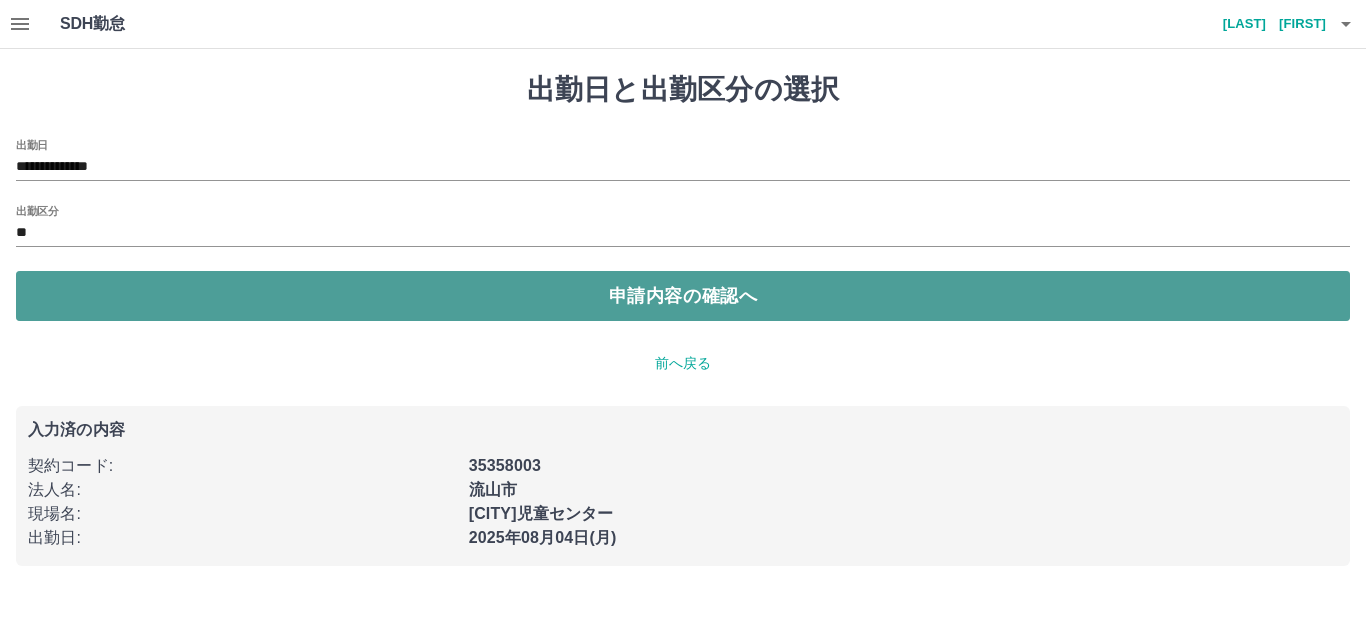 click on "申請内容の確認へ" at bounding box center (683, 296) 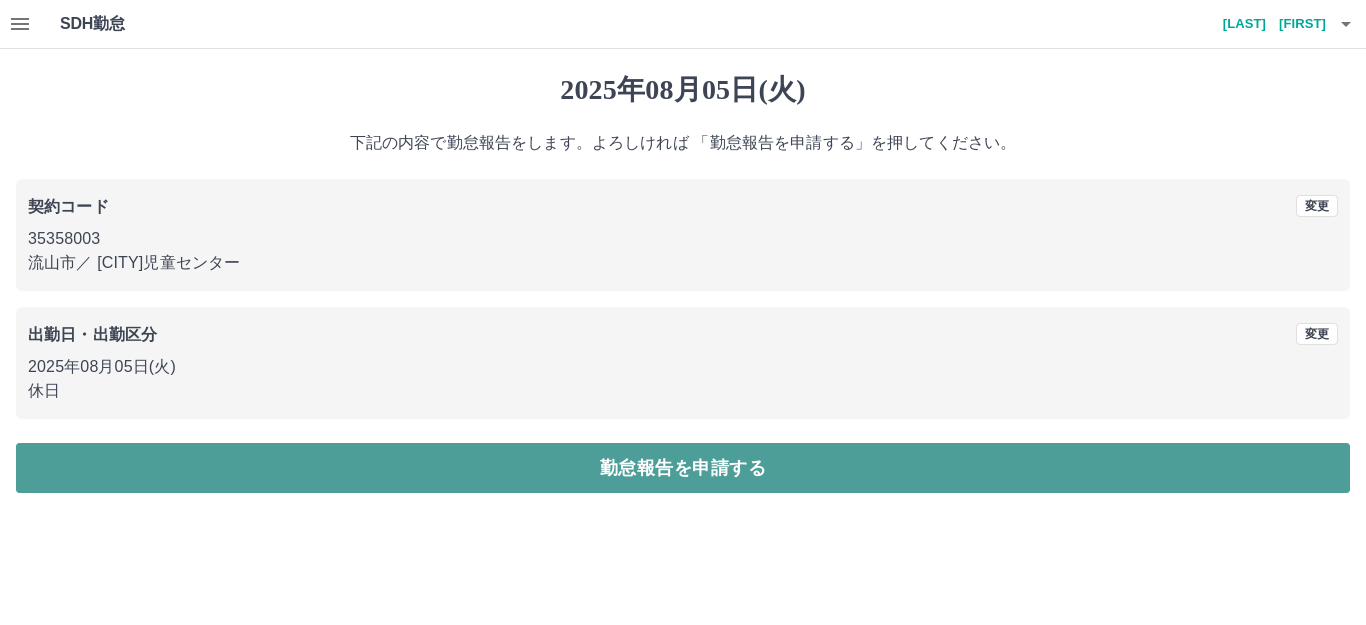 click on "勤怠報告を申請する" at bounding box center [683, 468] 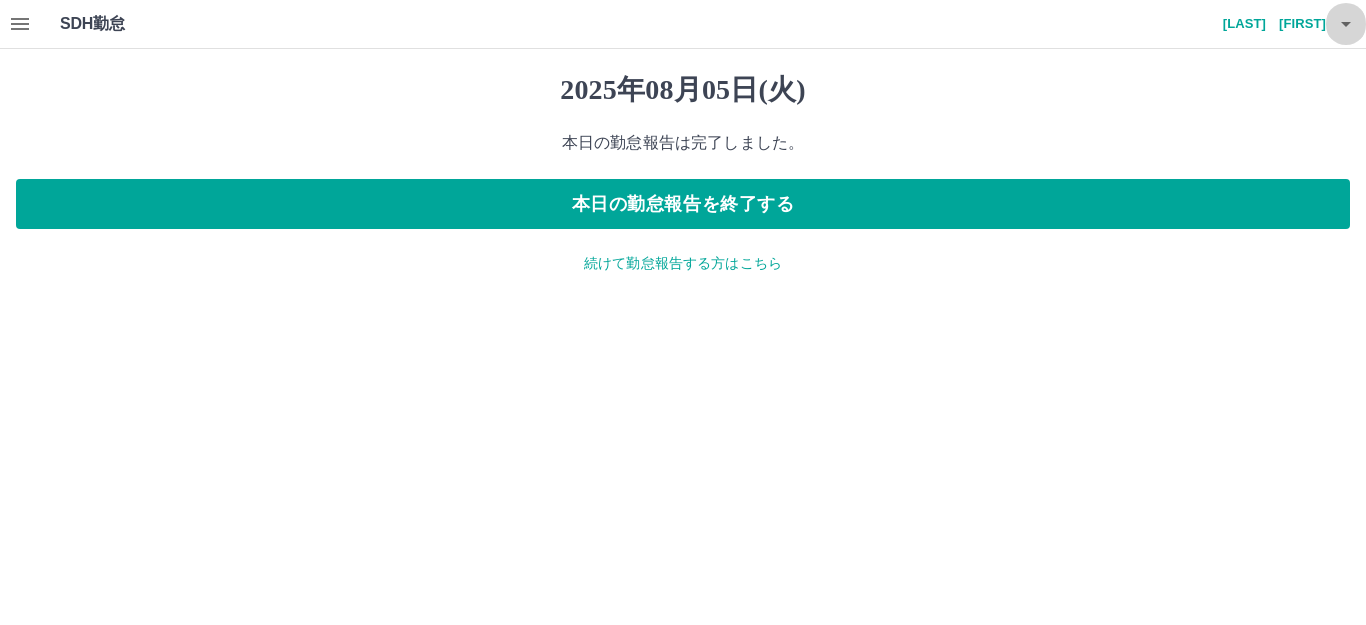 click 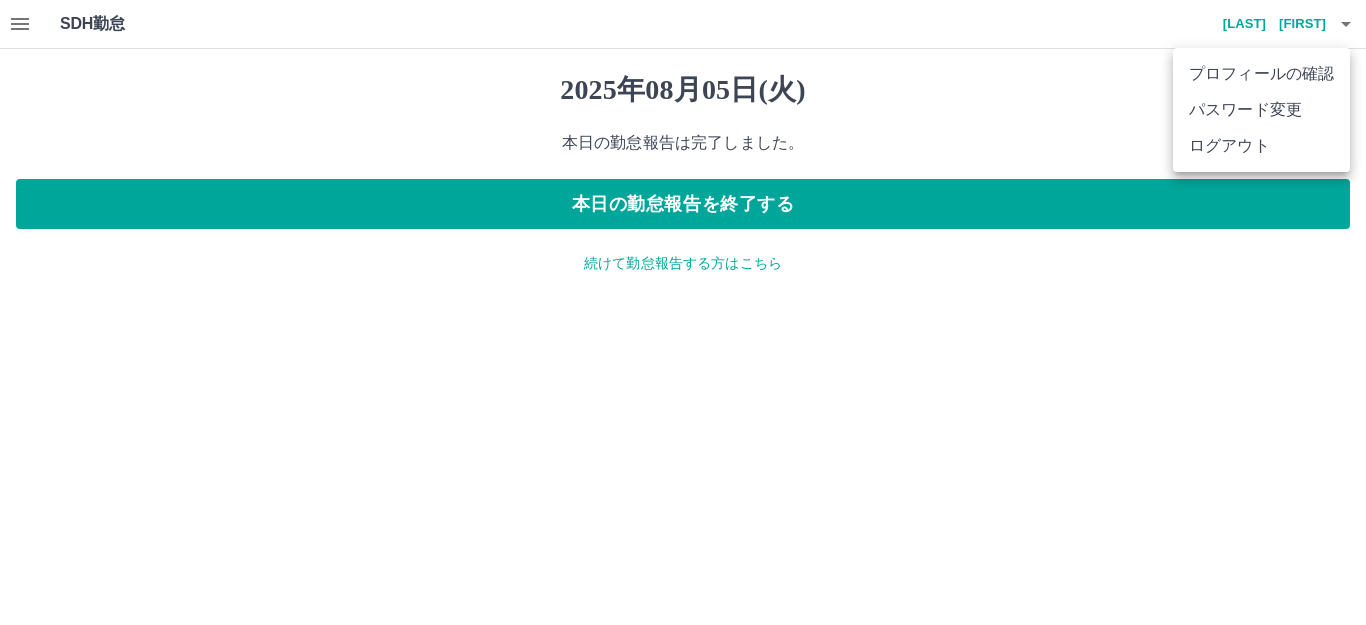 click on "ログアウト" at bounding box center [1261, 146] 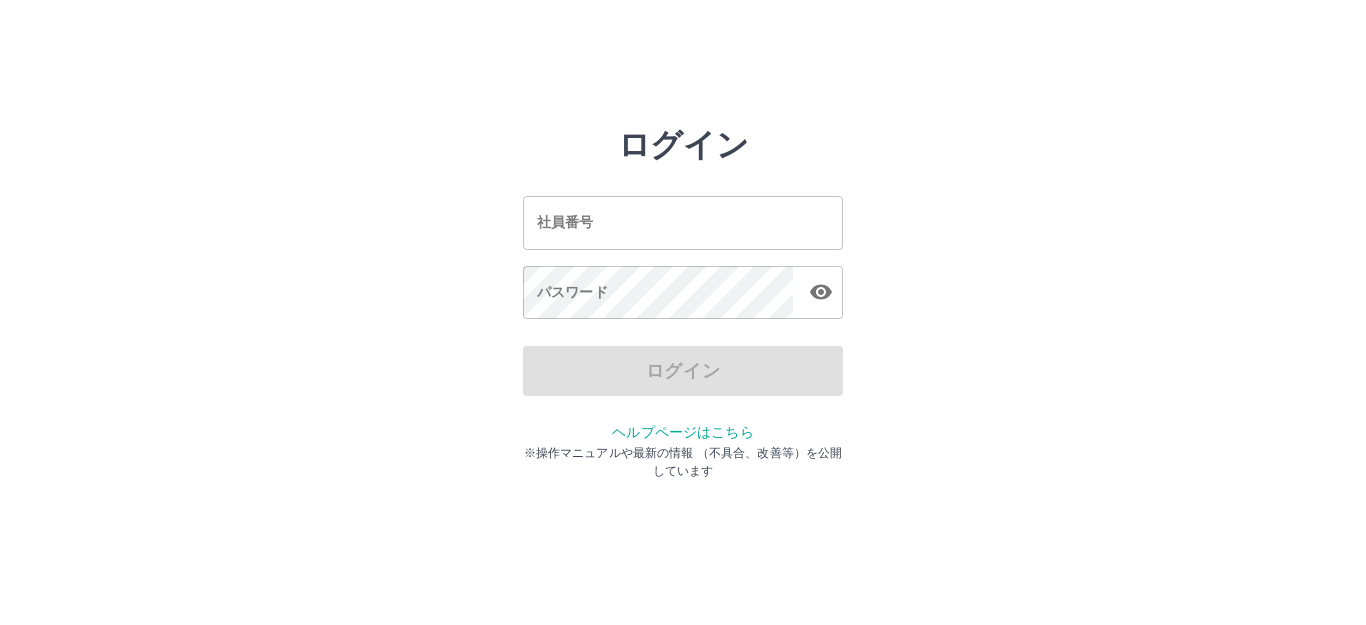 scroll, scrollTop: 0, scrollLeft: 0, axis: both 